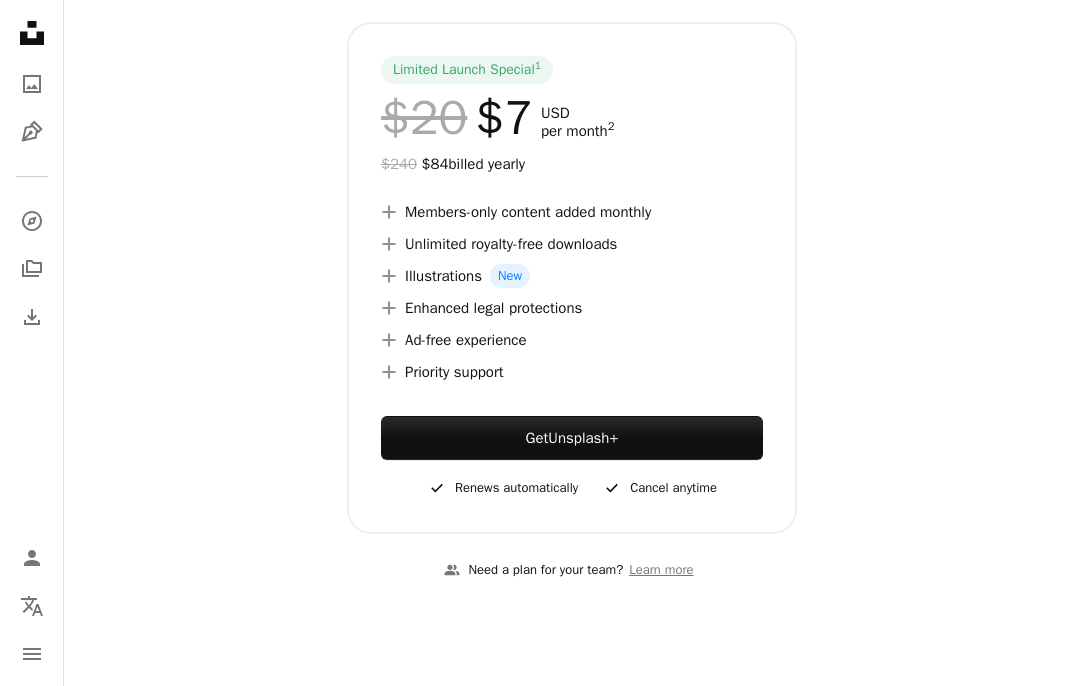 scroll, scrollTop: 0, scrollLeft: 0, axis: both 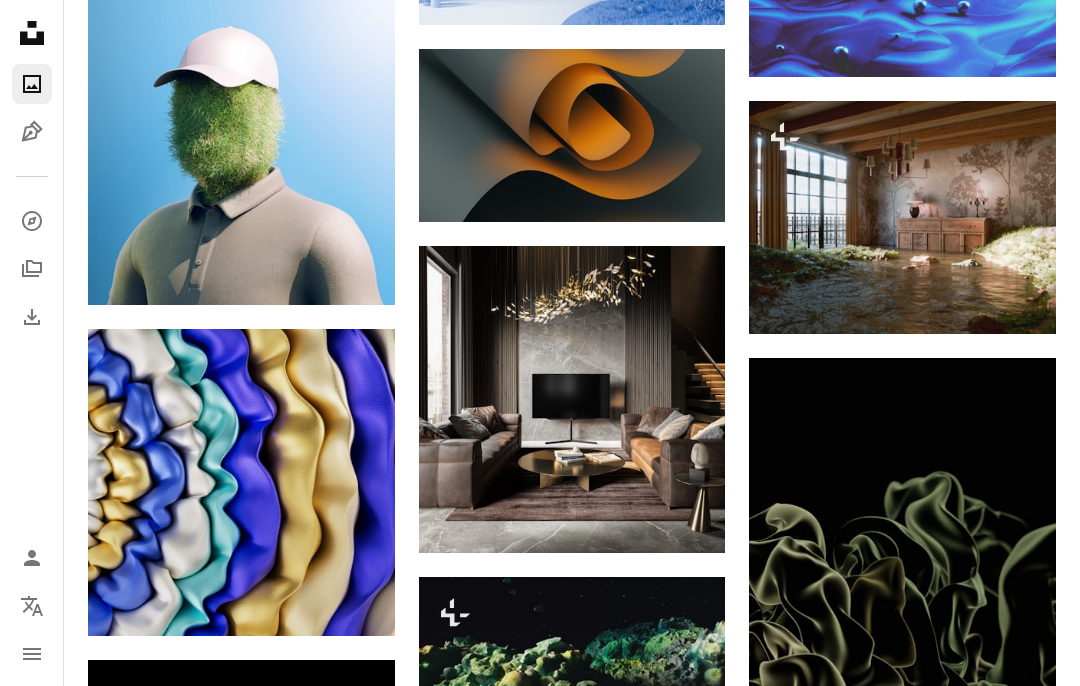 click at bounding box center [785, 300] 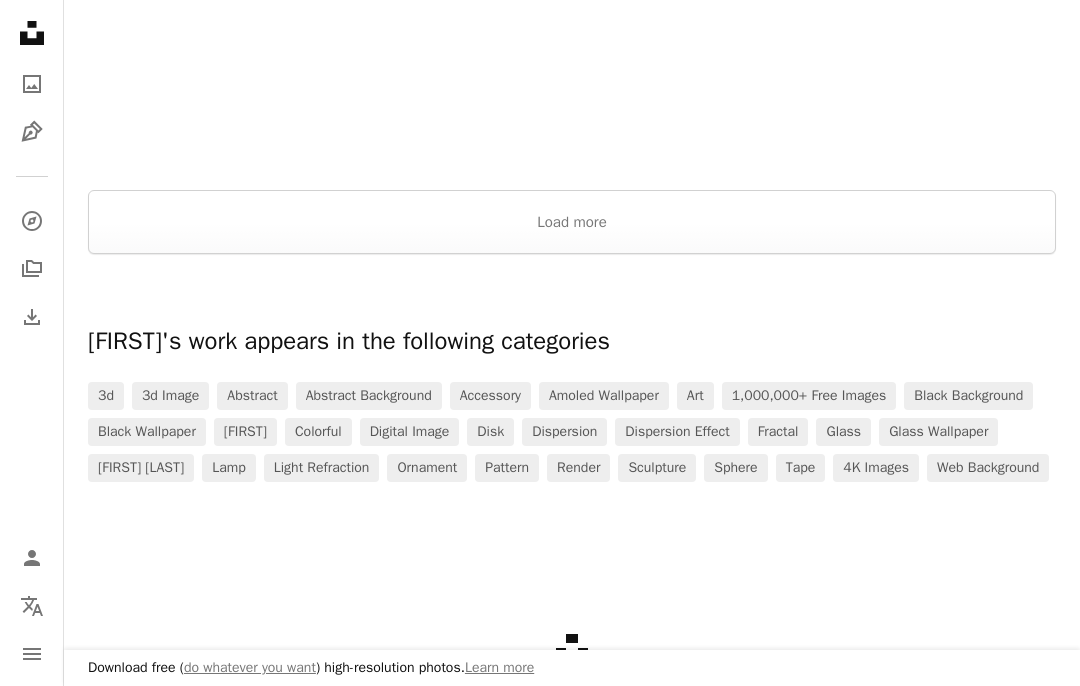 scroll, scrollTop: 2298, scrollLeft: 0, axis: vertical 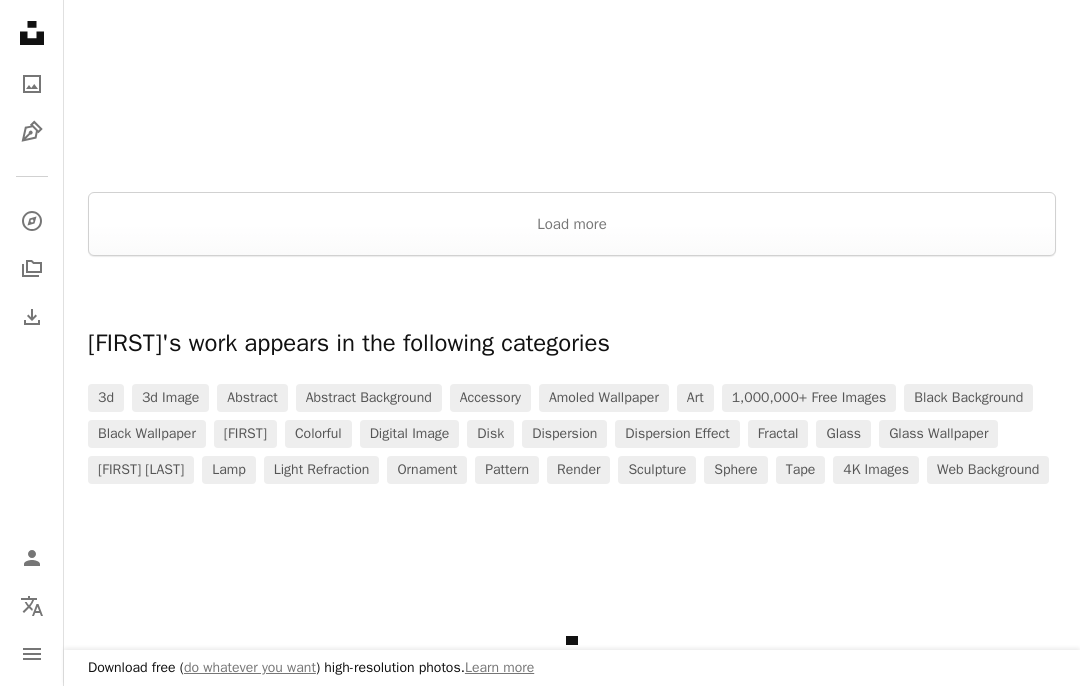 click on "Load more" at bounding box center (572, 224) 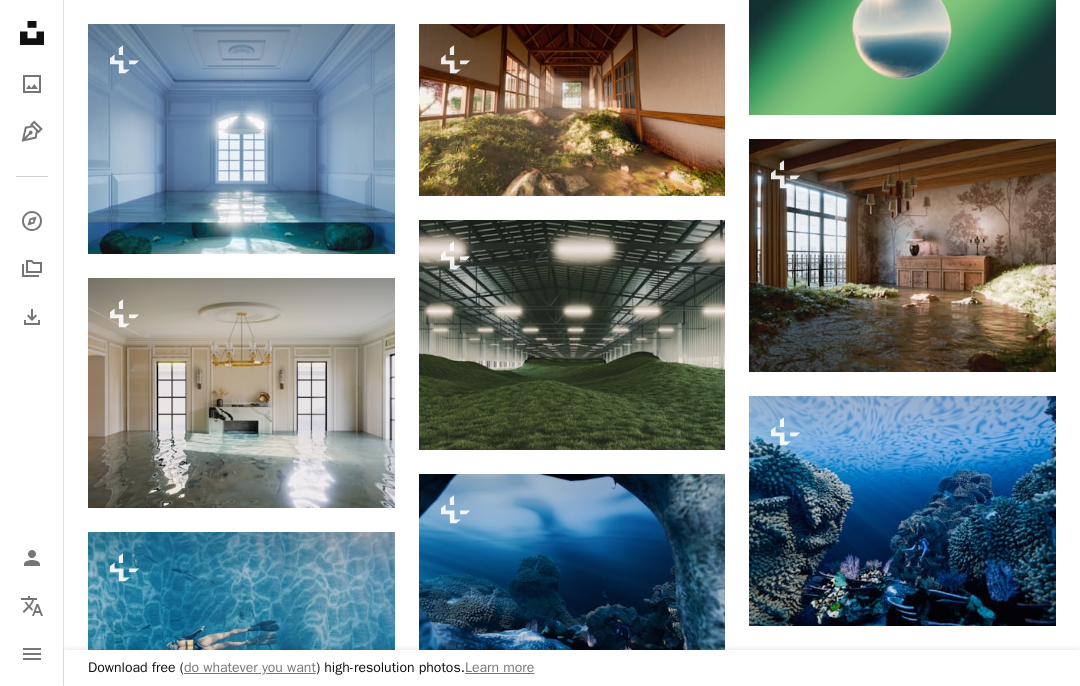 click on "A lock Download" at bounding box center [324, 472] 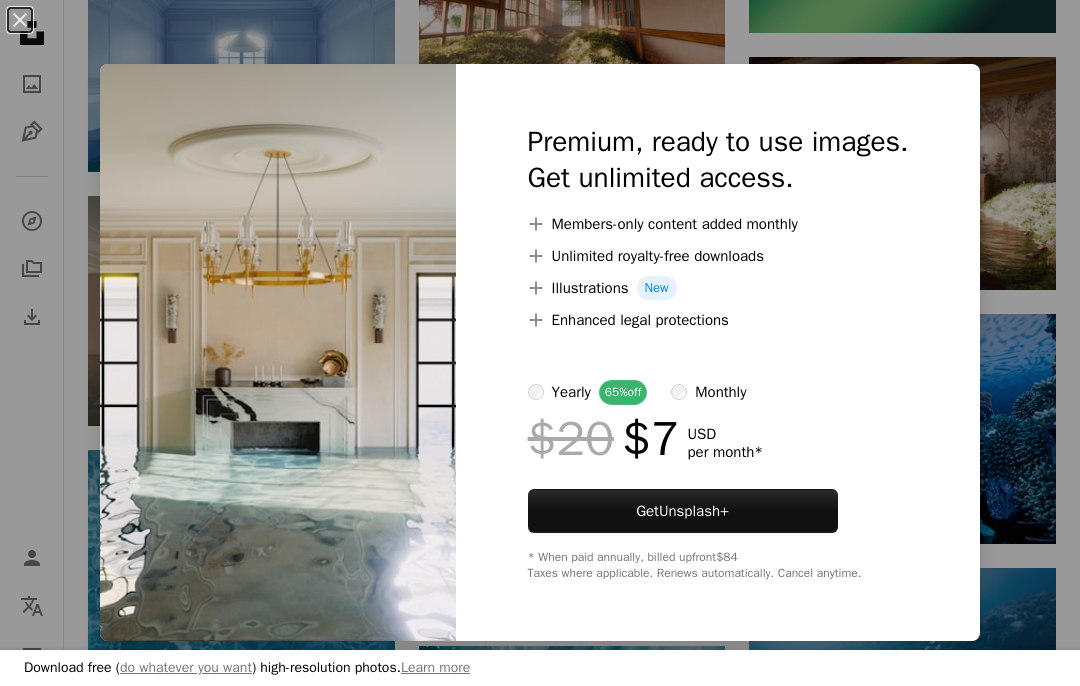 click on "An X shape" at bounding box center (20, 20) 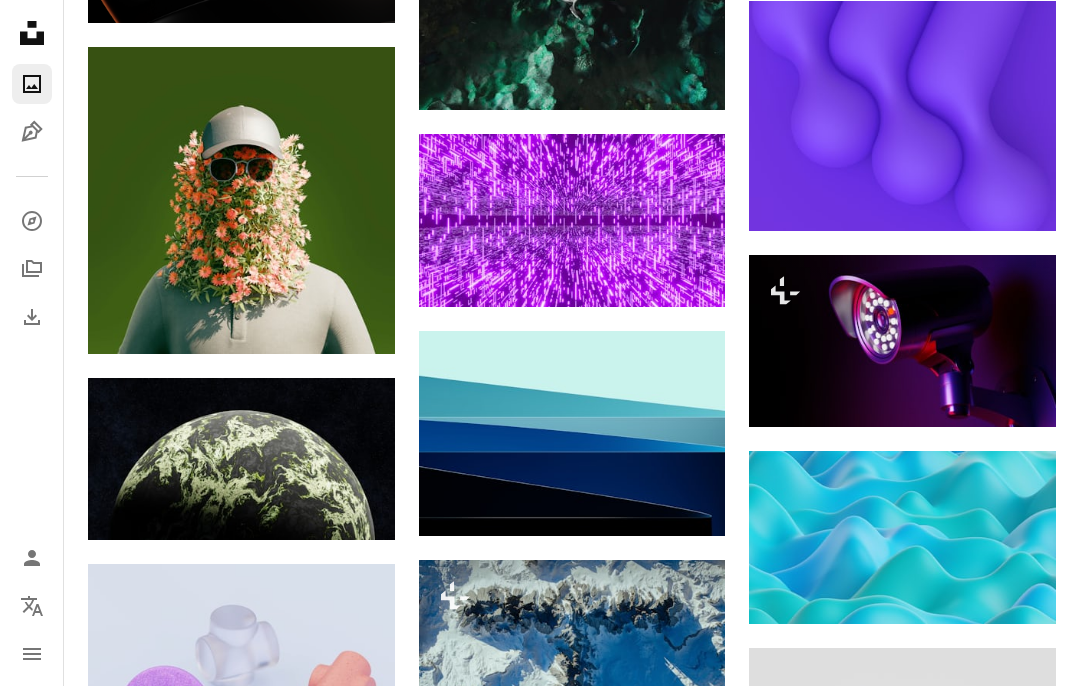 scroll, scrollTop: 1539, scrollLeft: 0, axis: vertical 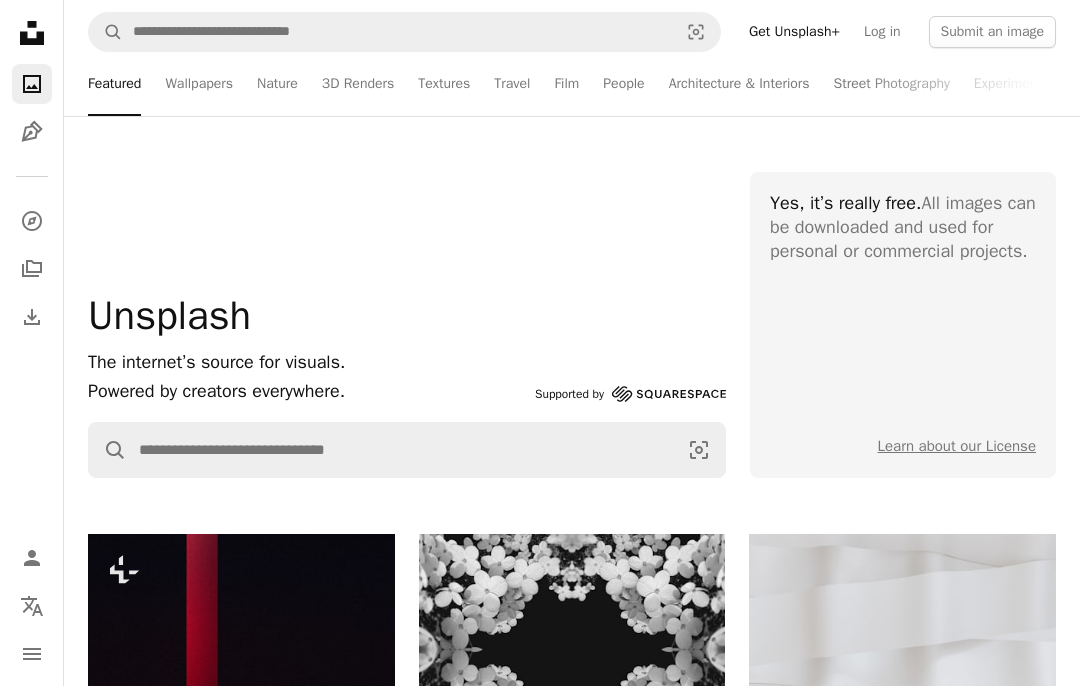 click on "Learn about our License" at bounding box center [957, 446] 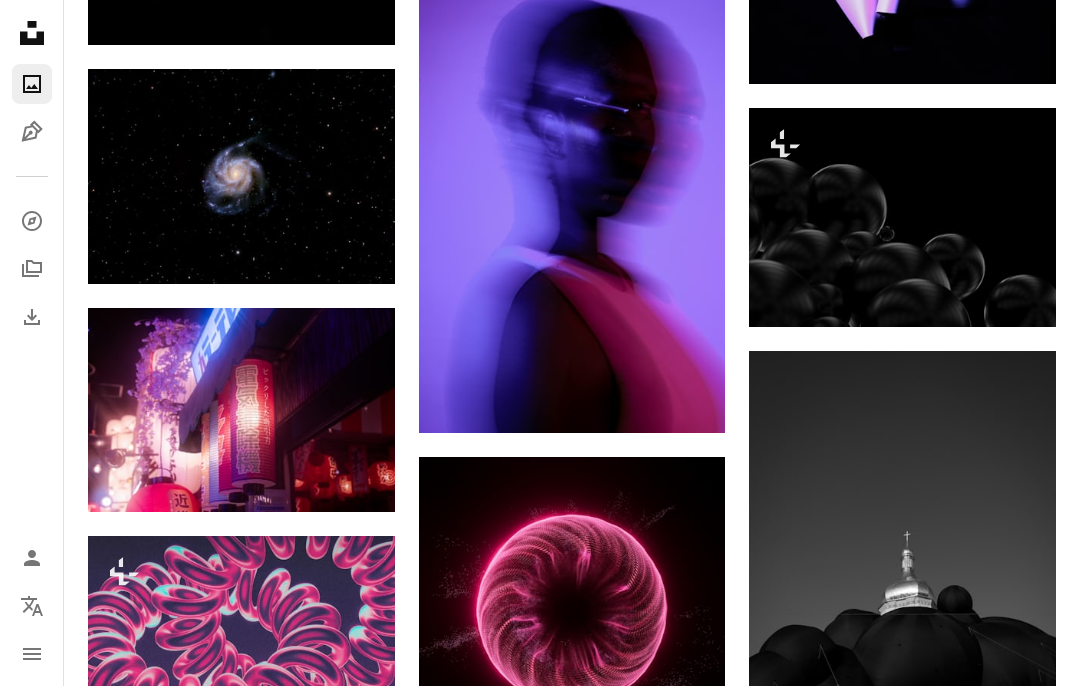 scroll, scrollTop: 3890, scrollLeft: 0, axis: vertical 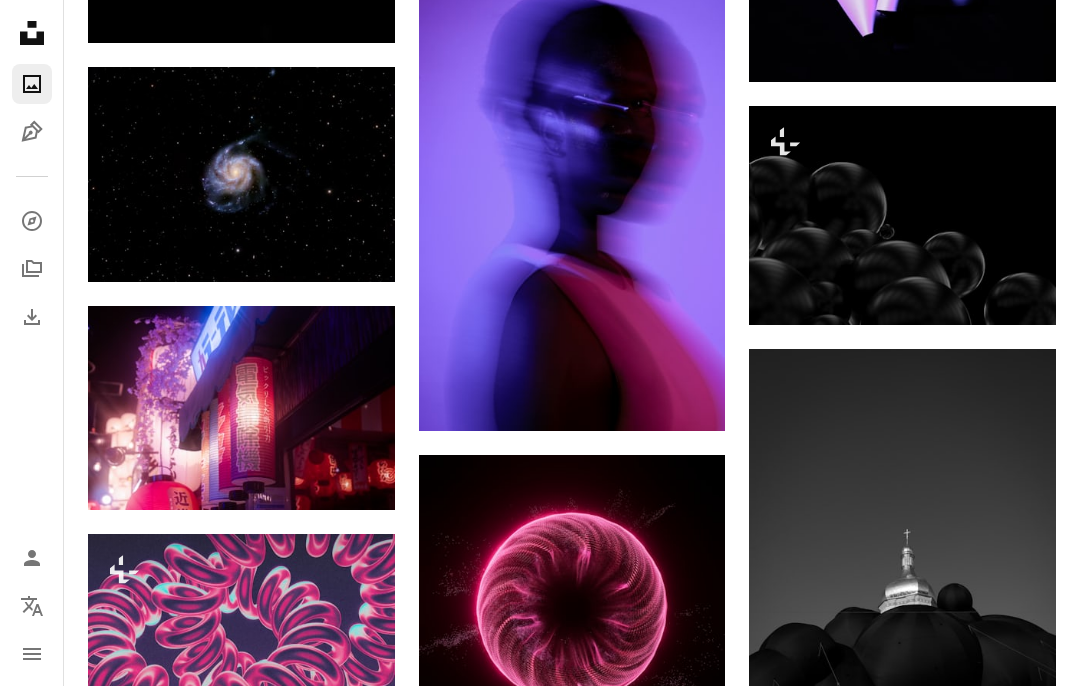 click on "Arrow pointing down" at bounding box center (685, 395) 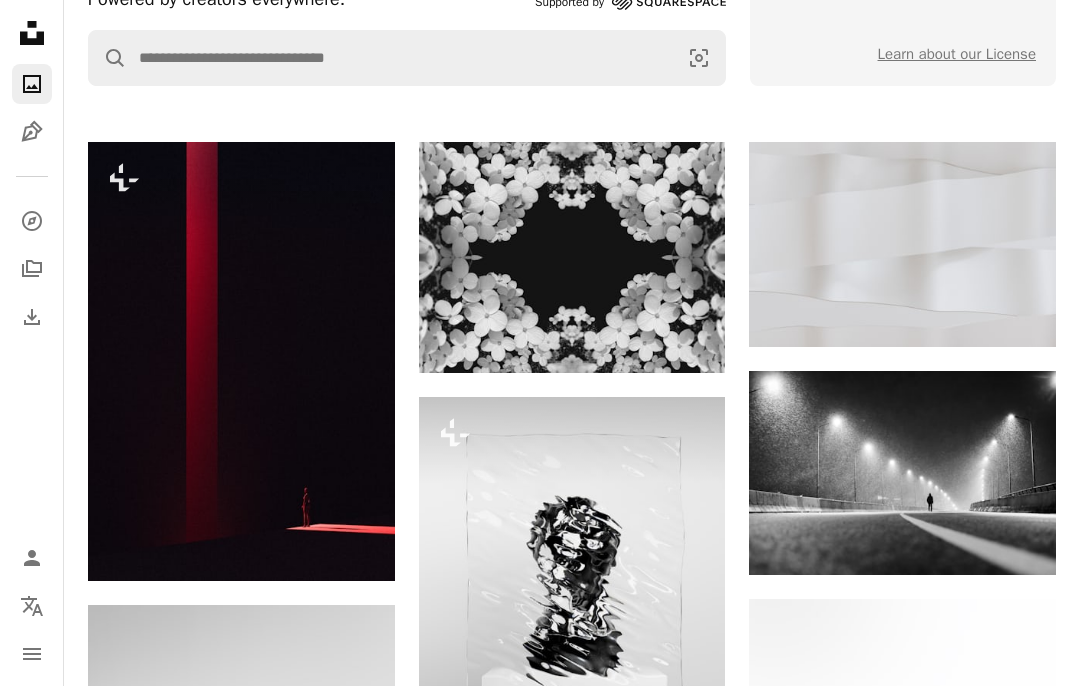 scroll, scrollTop: 0, scrollLeft: 0, axis: both 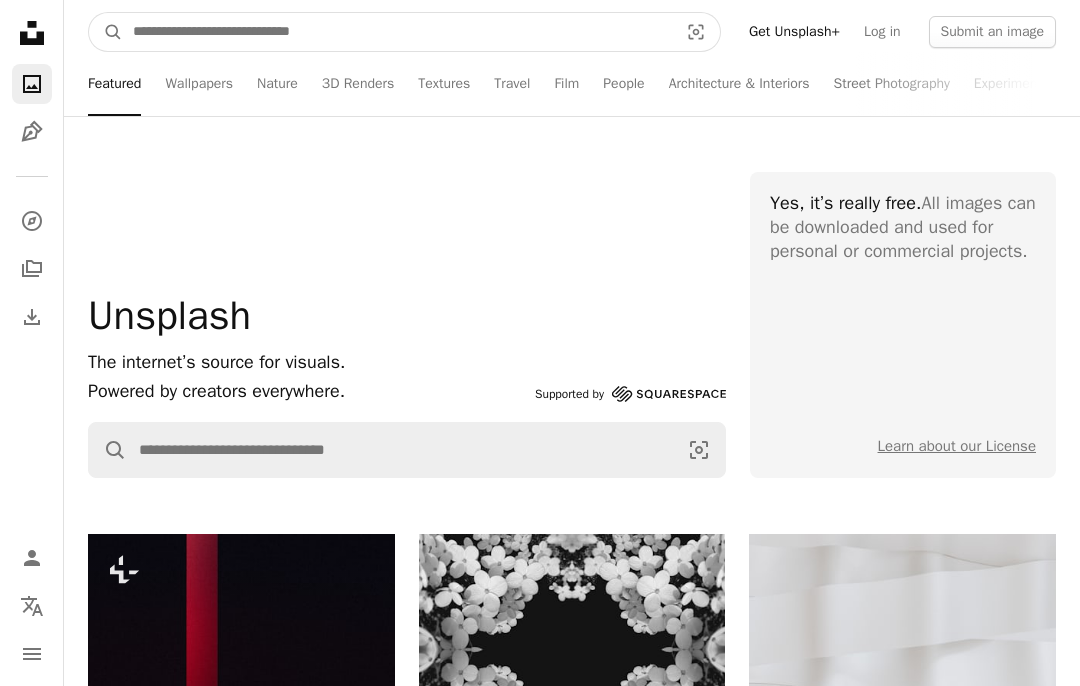 click at bounding box center (397, 32) 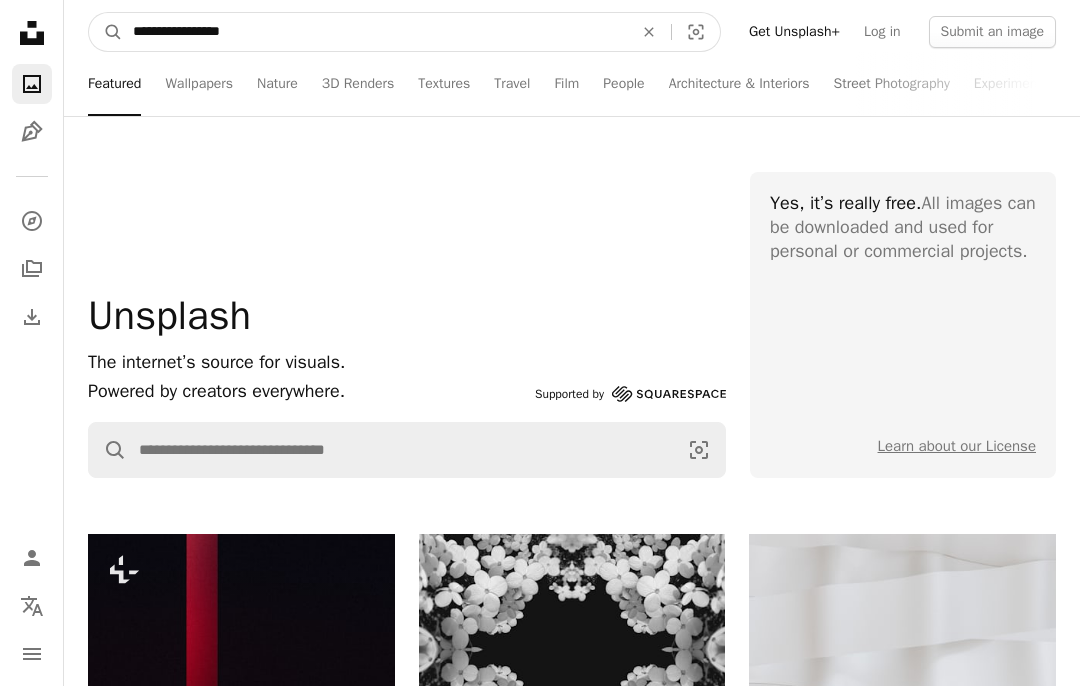 type on "**********" 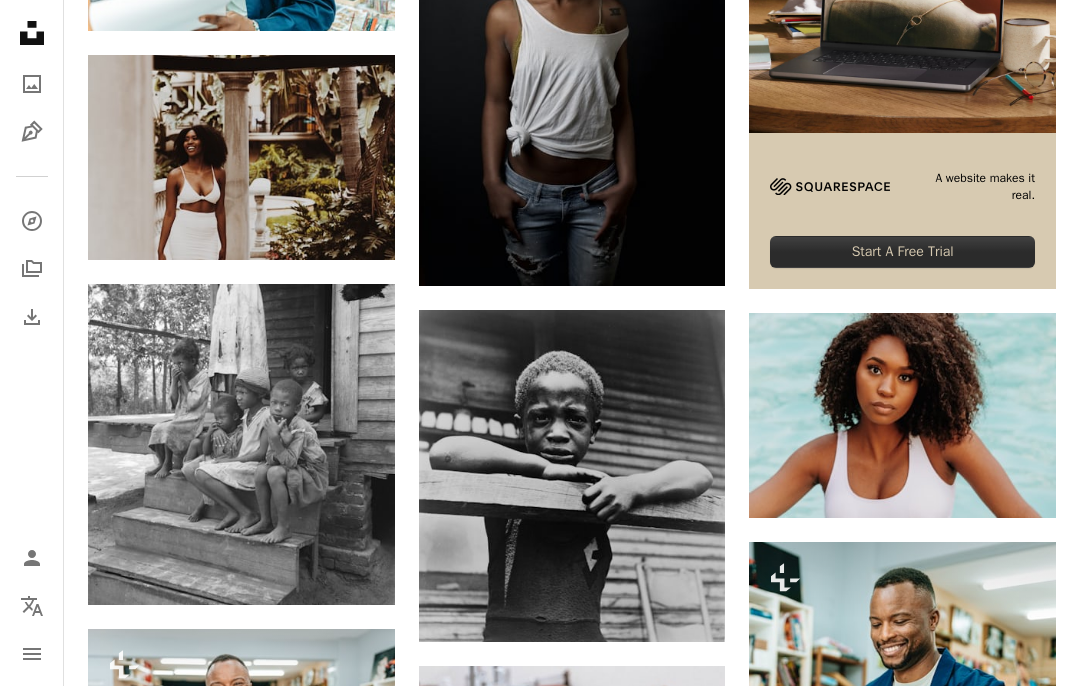 scroll, scrollTop: 673, scrollLeft: 0, axis: vertical 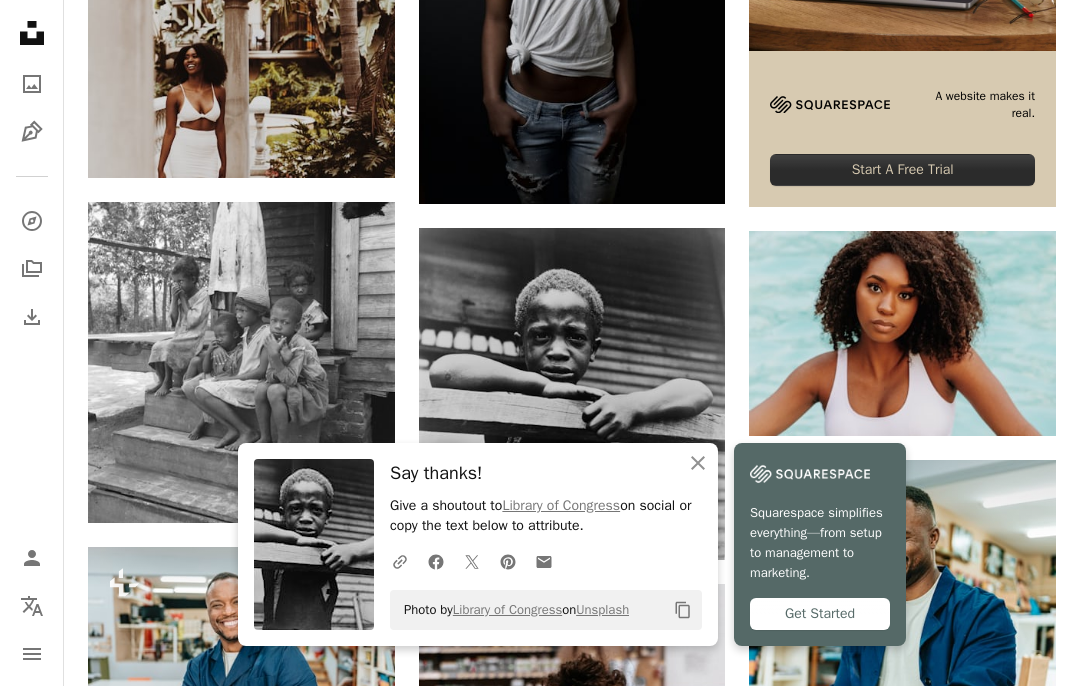 click at bounding box center (241, 362) 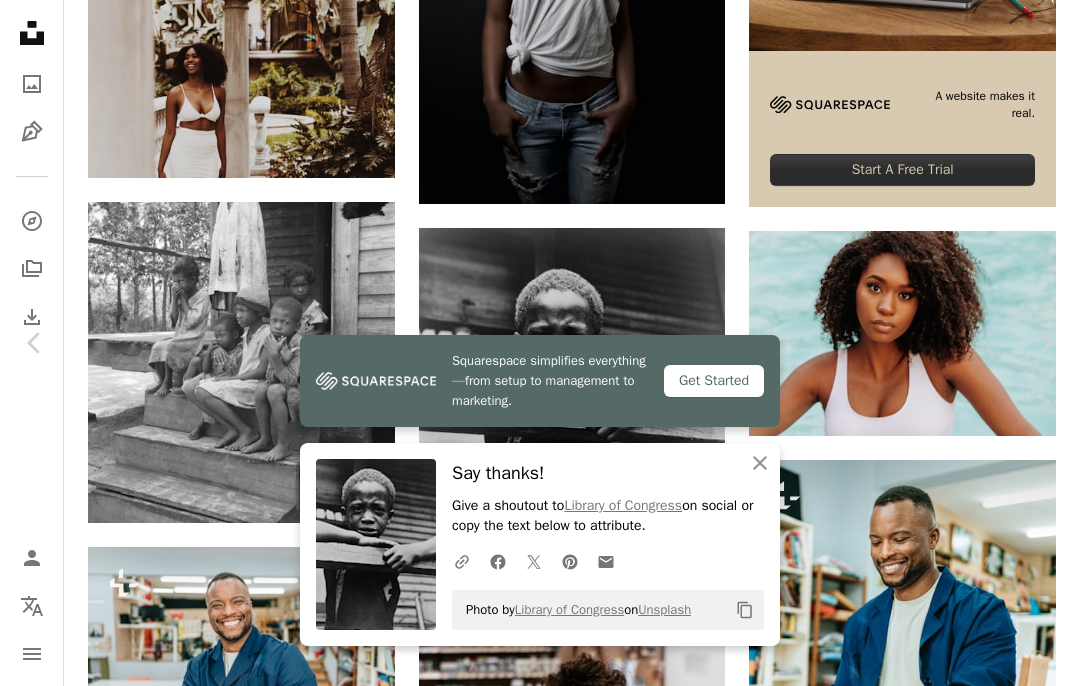 click on "An X shape" 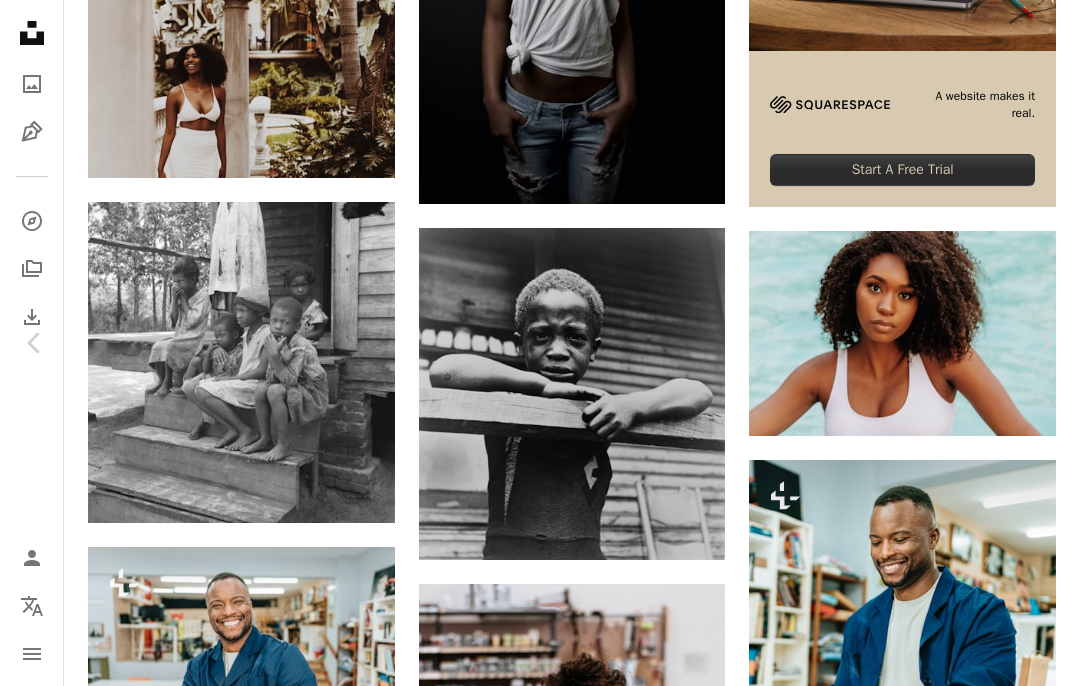 click on "Download free" at bounding box center (881, 3141) 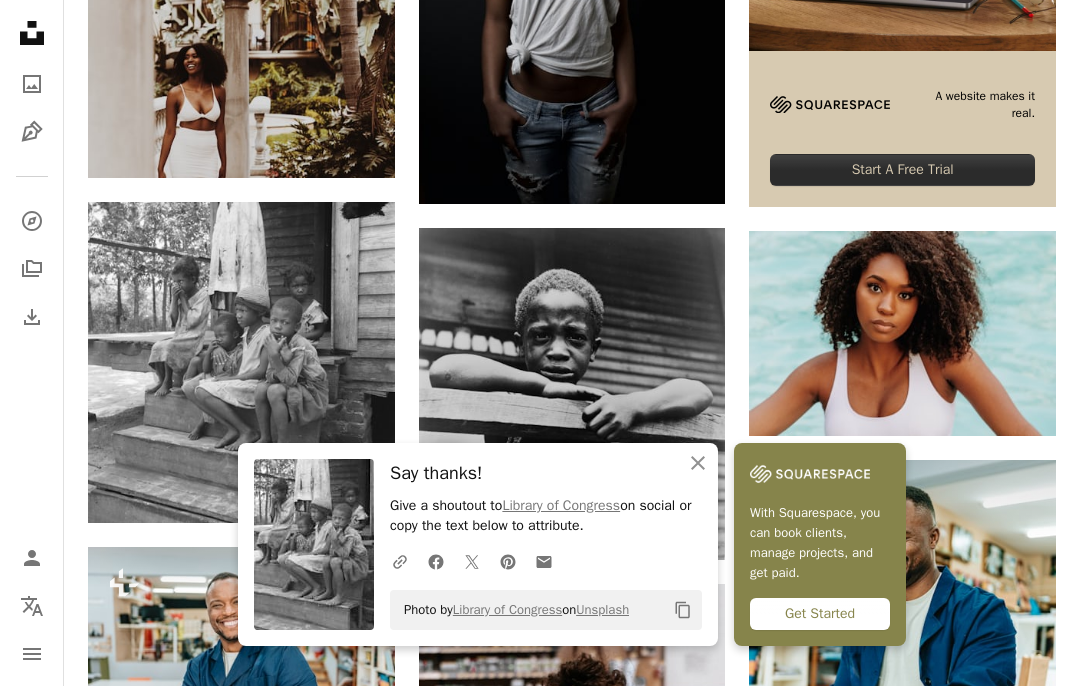click on "An X shape" 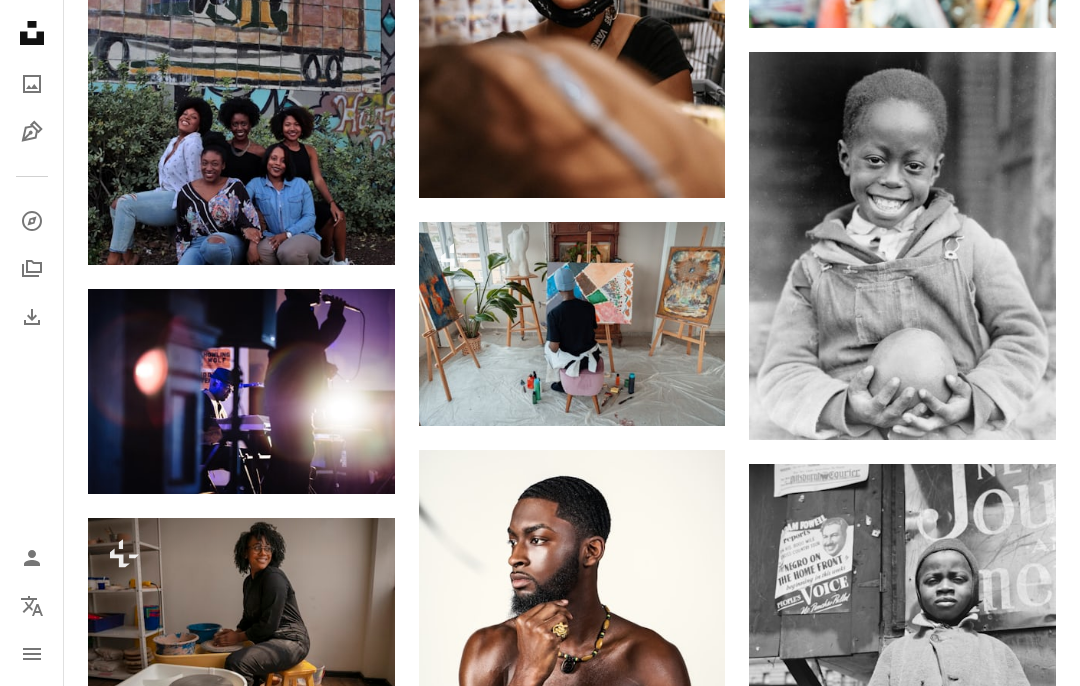 scroll, scrollTop: 1569, scrollLeft: 0, axis: vertical 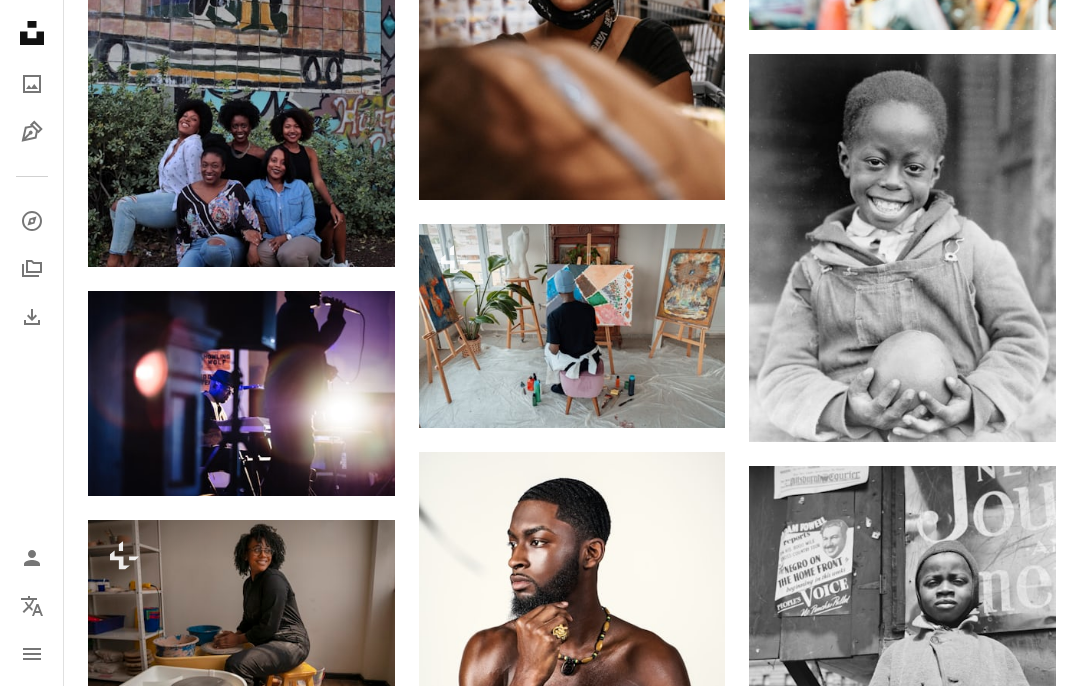click on "Arrow pointing down" 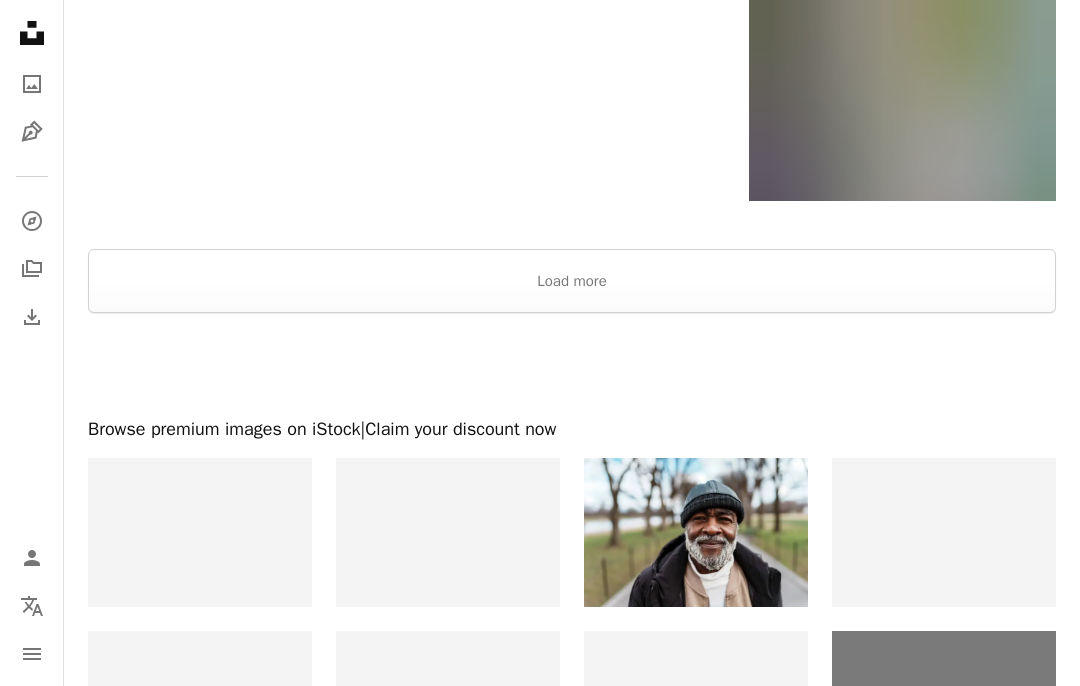 scroll, scrollTop: 2837, scrollLeft: 0, axis: vertical 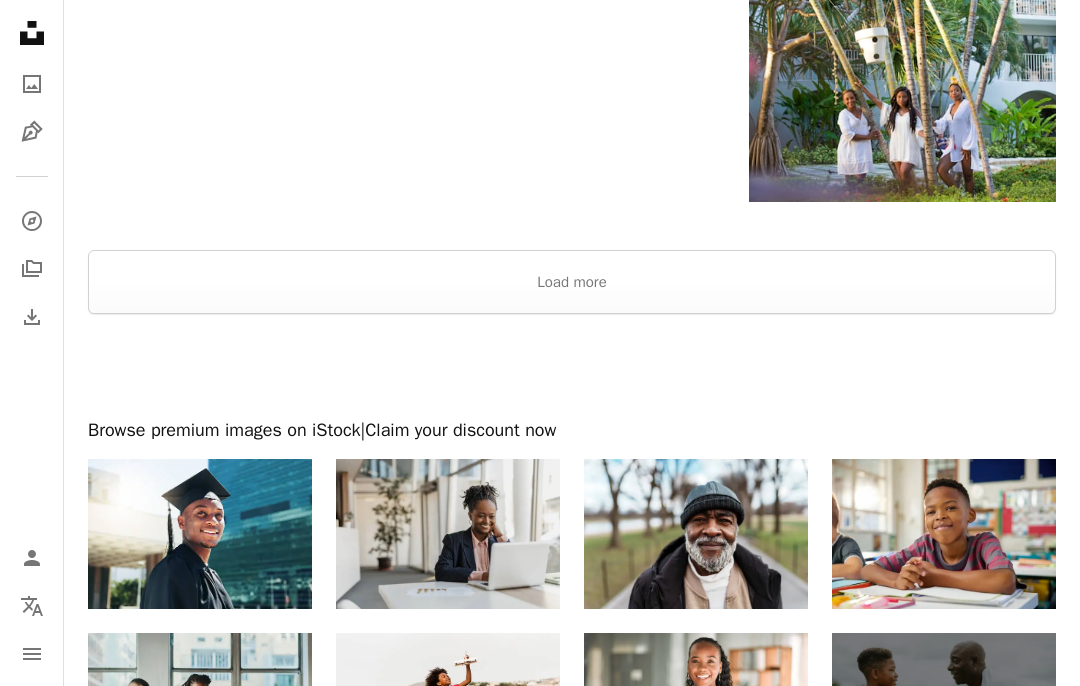 click on "Load more" at bounding box center (572, 282) 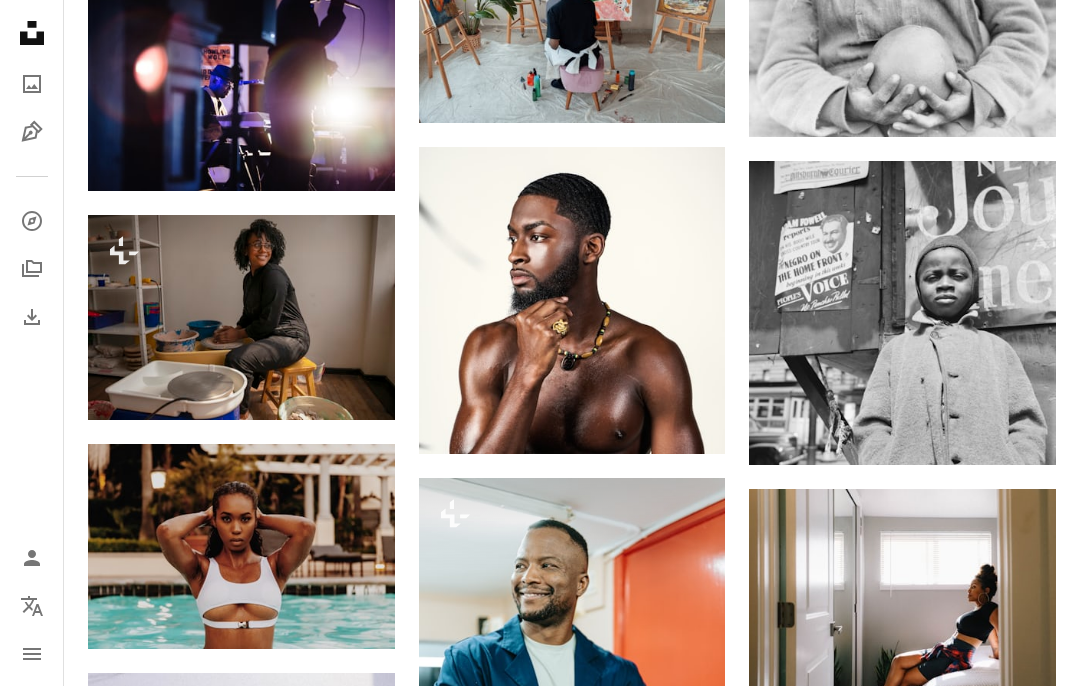 scroll, scrollTop: 1872, scrollLeft: 0, axis: vertical 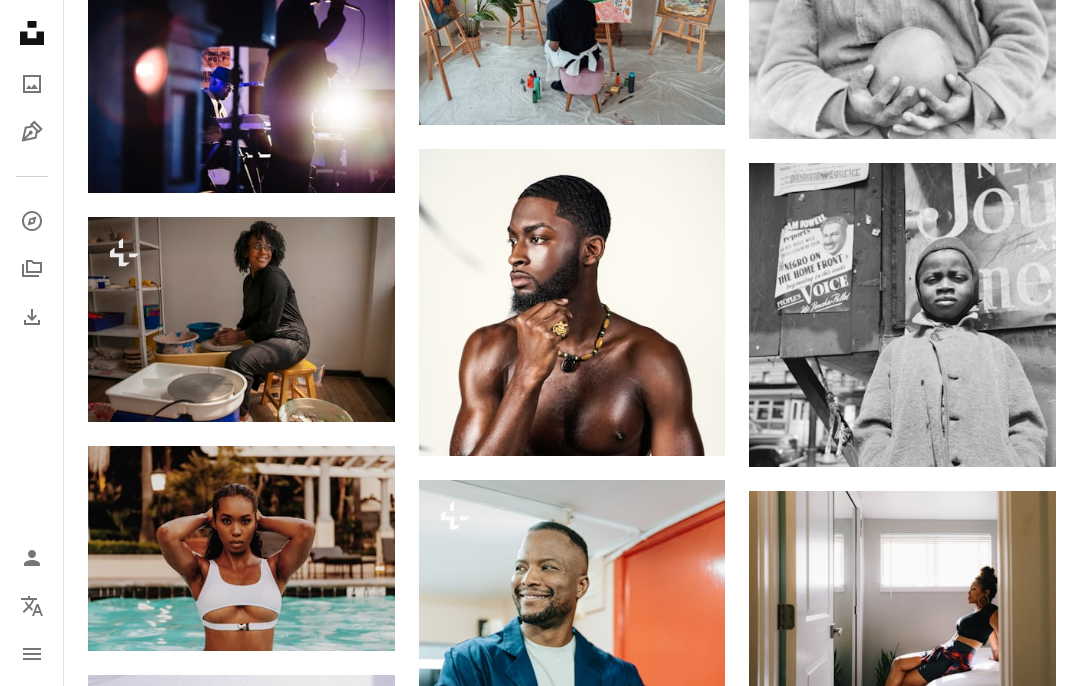 click on "Arrow pointing down" 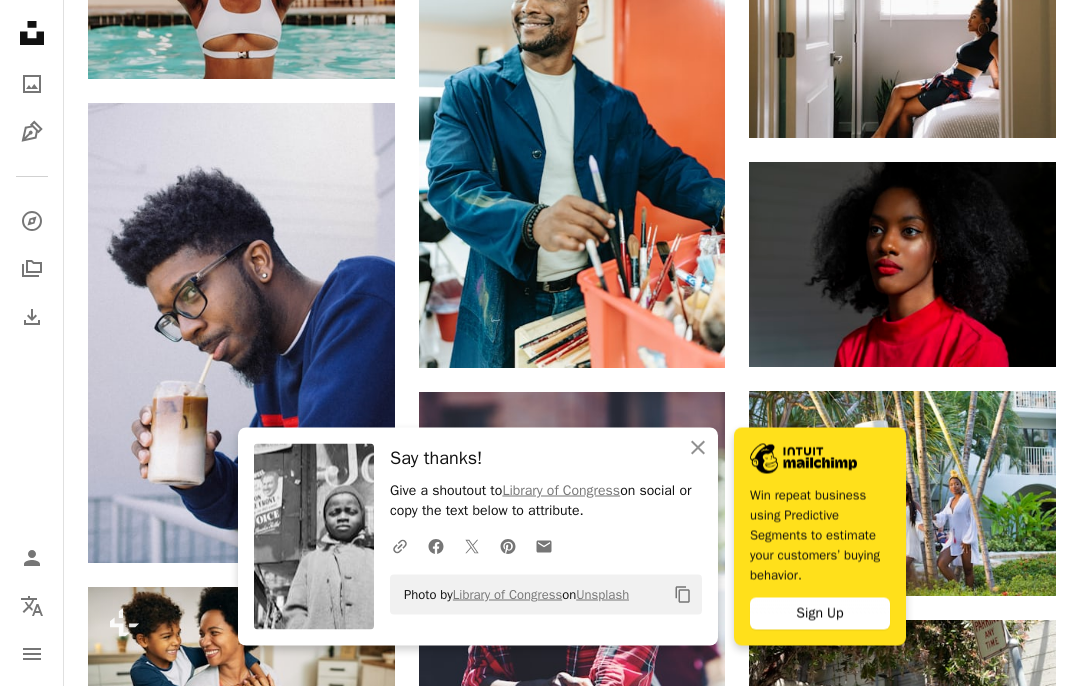 scroll, scrollTop: 2444, scrollLeft: 0, axis: vertical 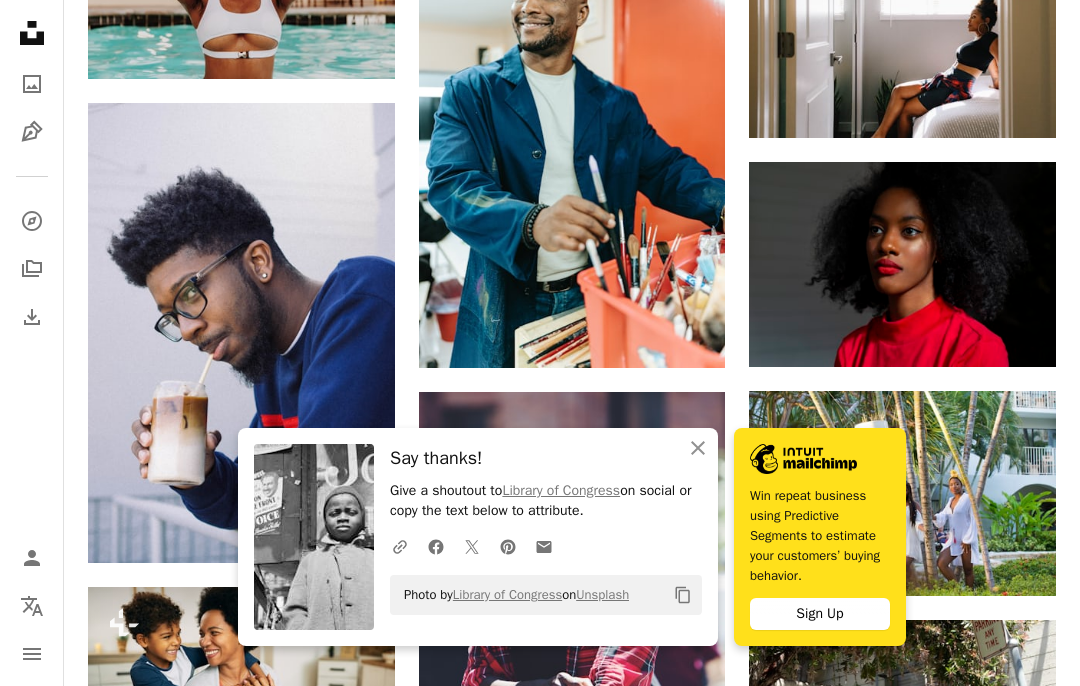 click on "An X shape" 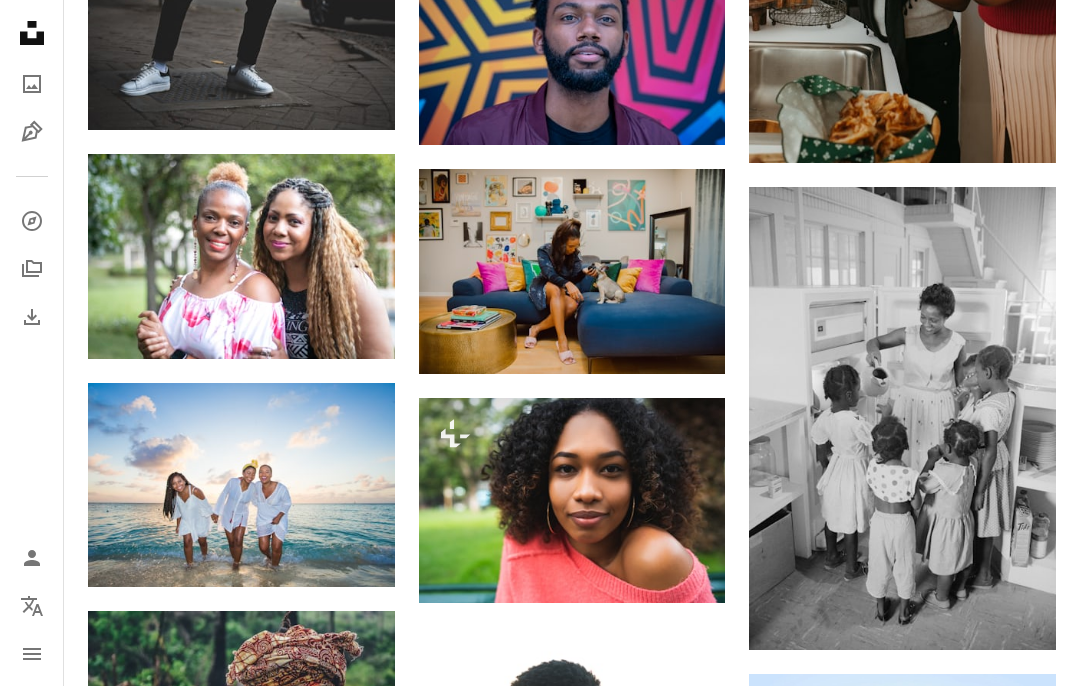 scroll, scrollTop: 6474, scrollLeft: 0, axis: vertical 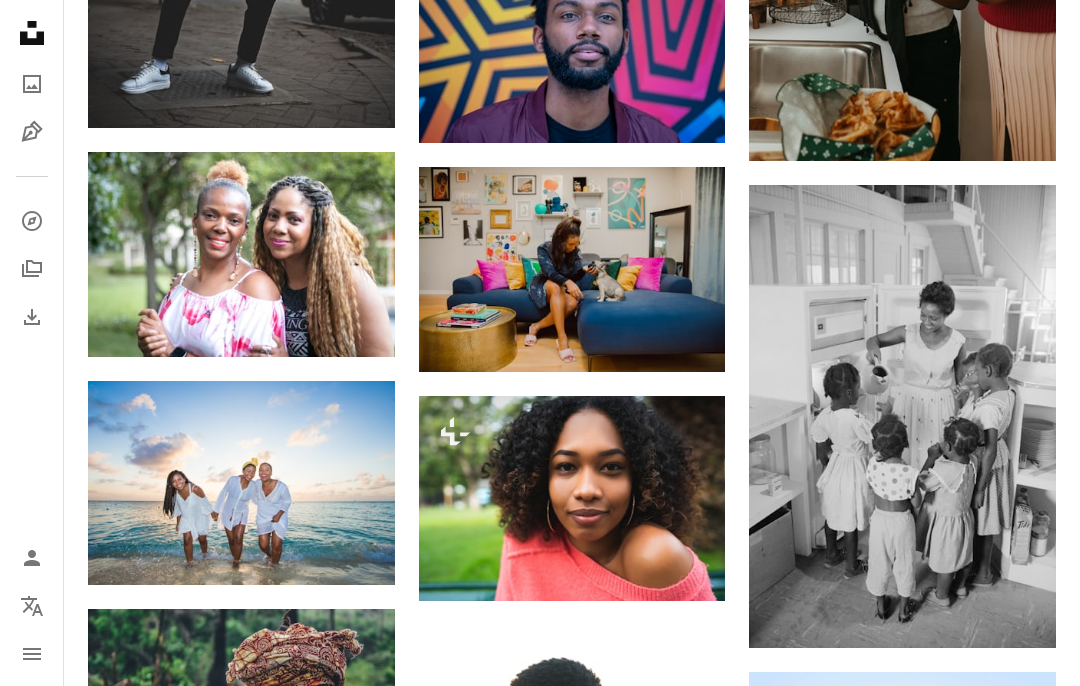 click on "Arrow pointing down" 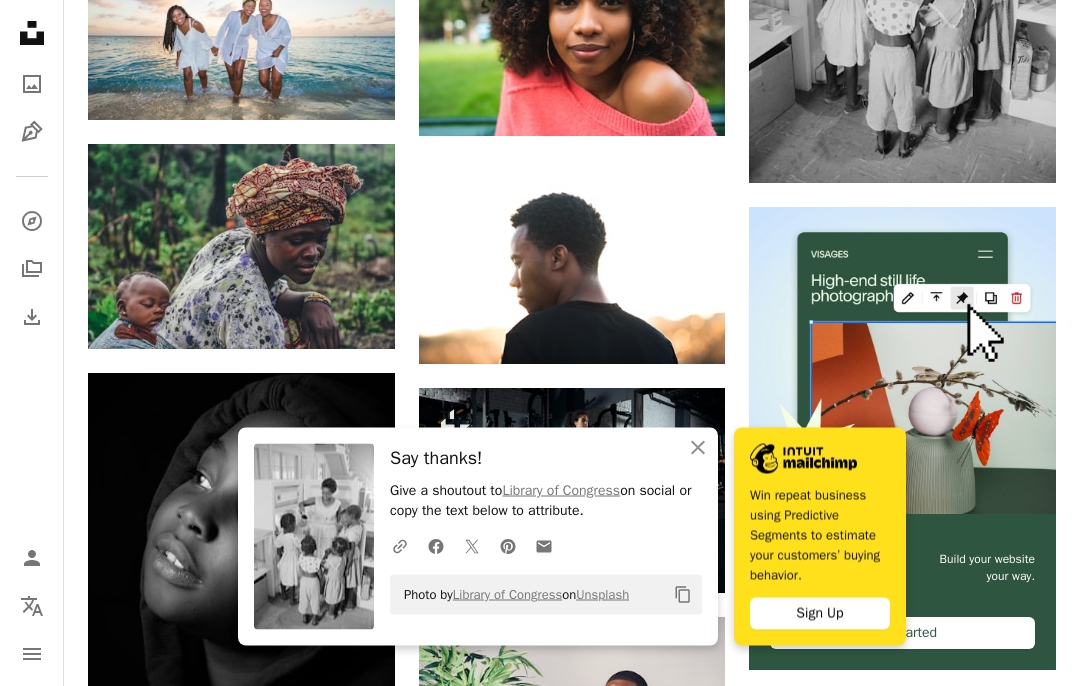 scroll, scrollTop: 6940, scrollLeft: 0, axis: vertical 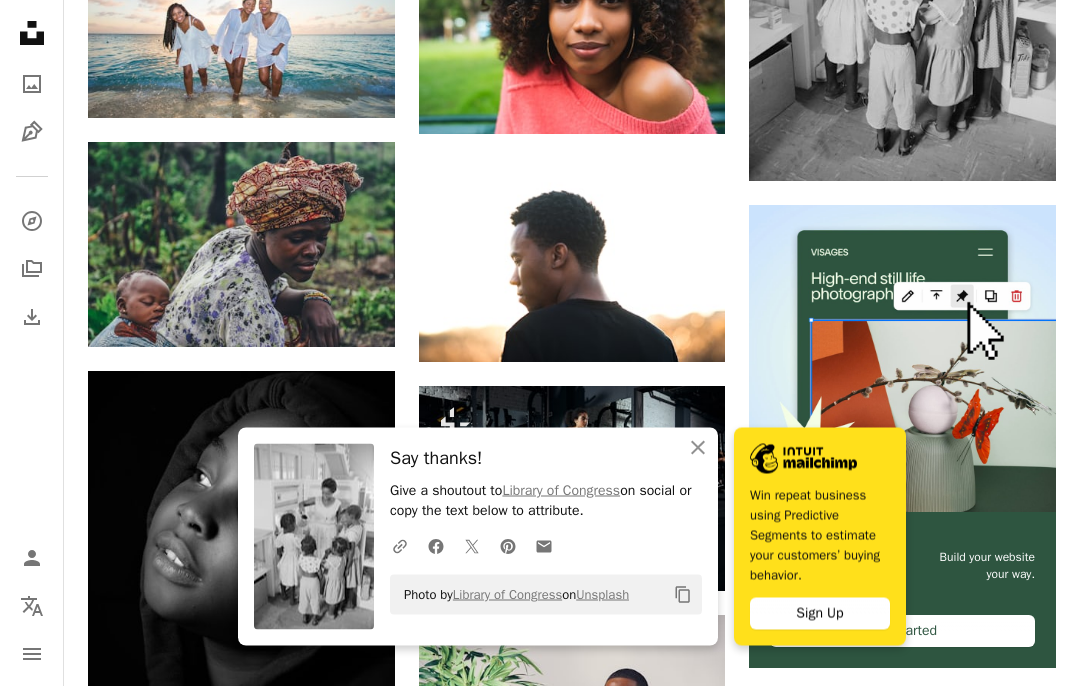 click 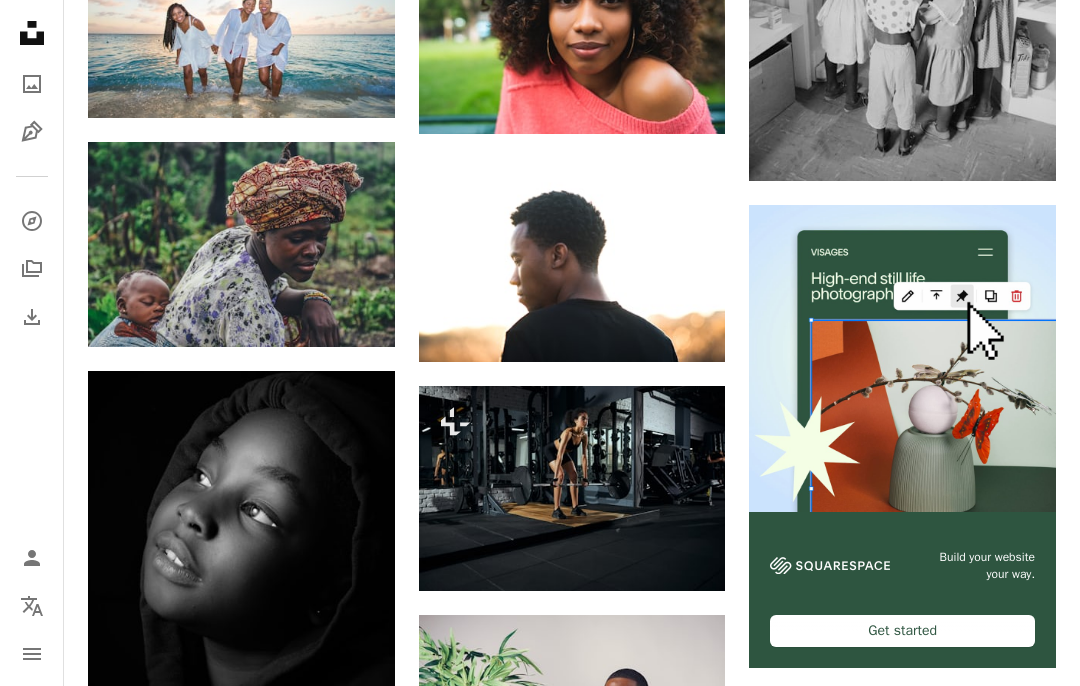 click 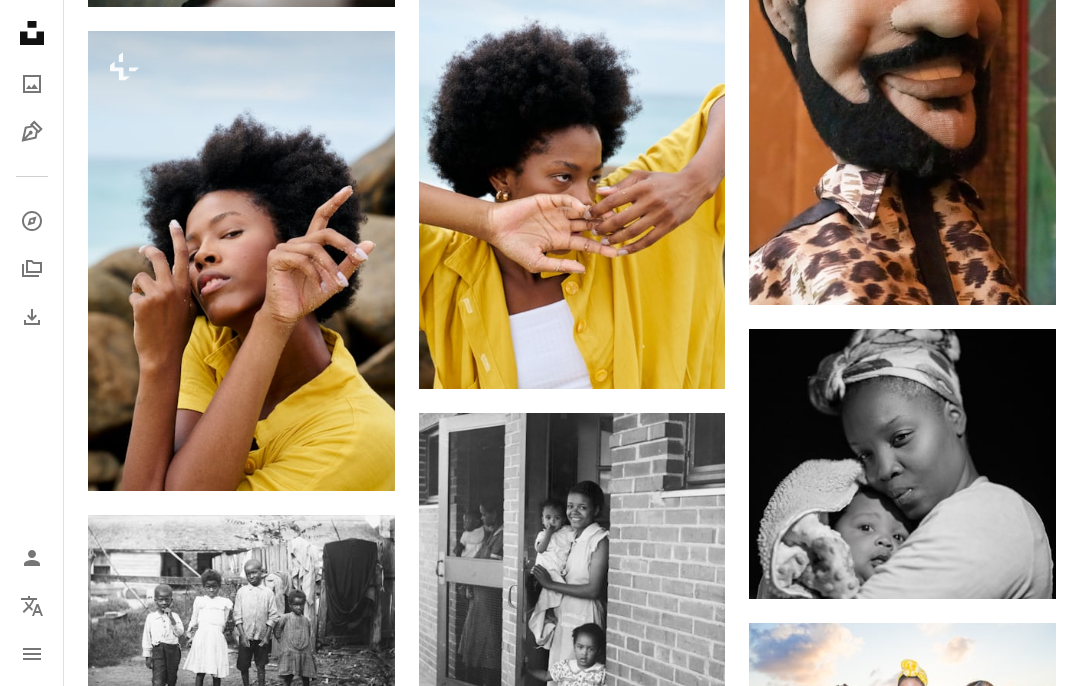 scroll, scrollTop: 9315, scrollLeft: 0, axis: vertical 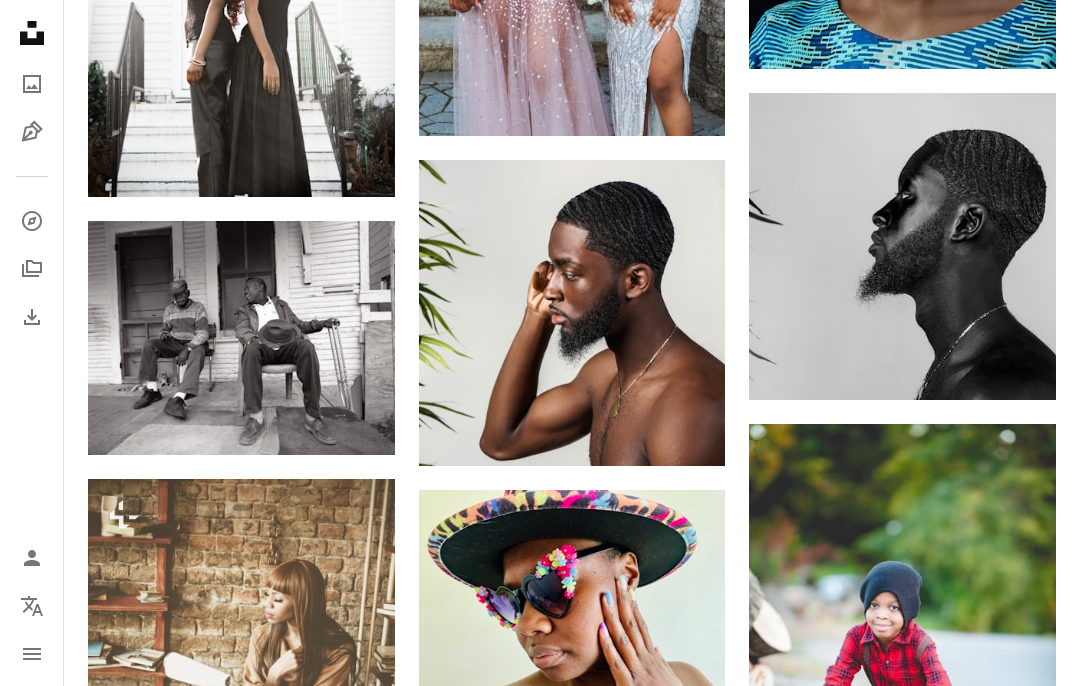 click 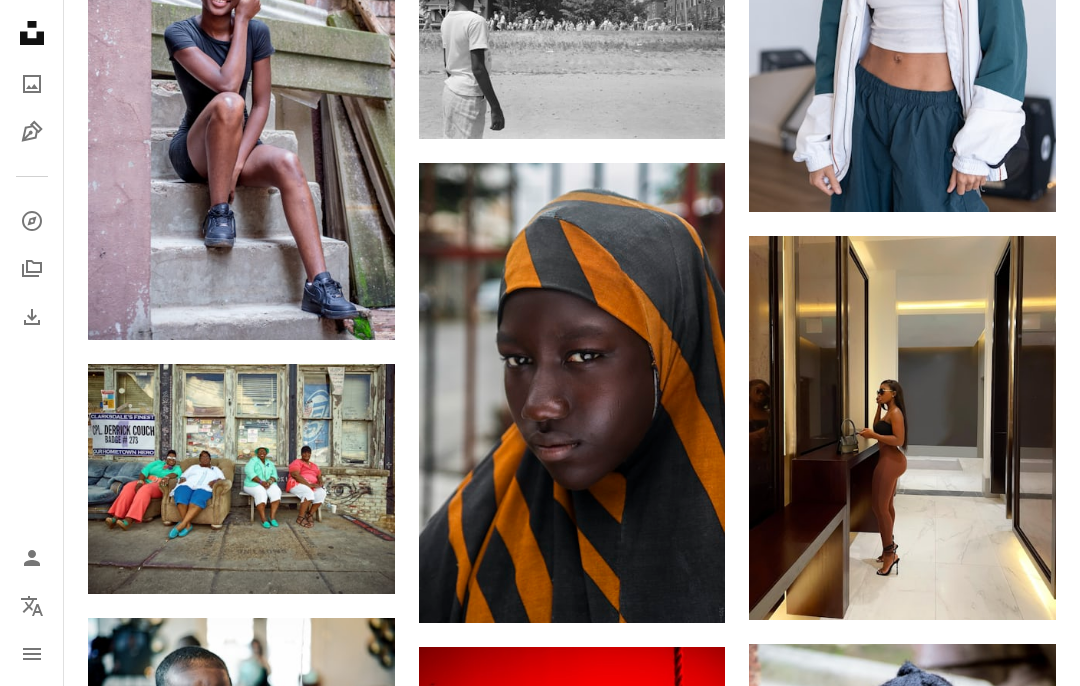 scroll, scrollTop: 16248, scrollLeft: 0, axis: vertical 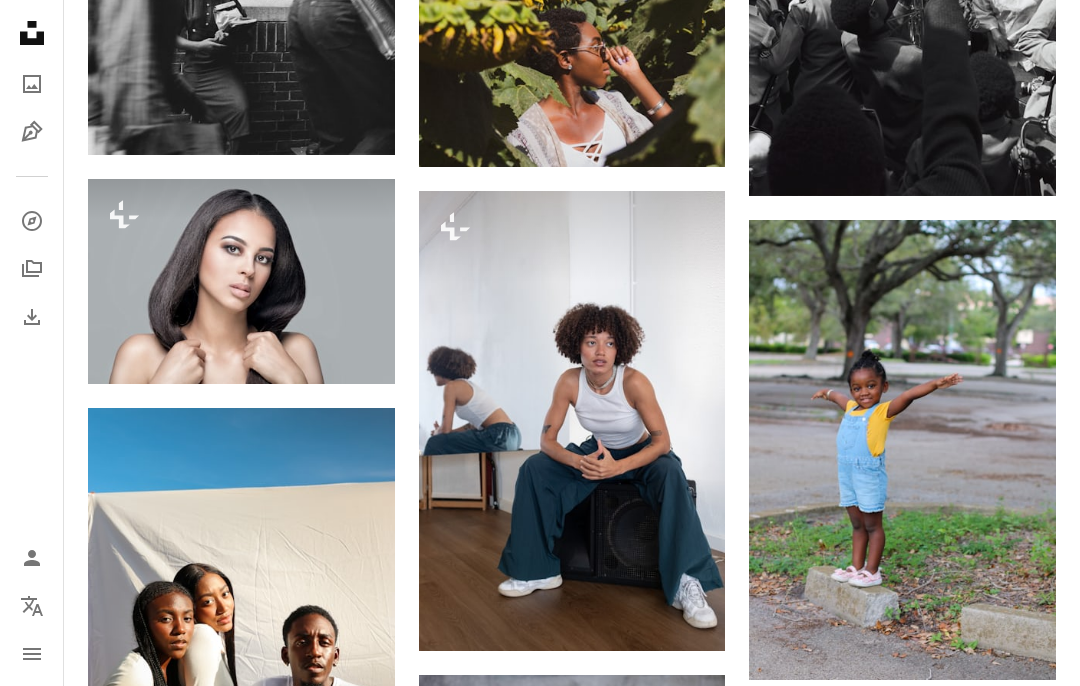 click on "Arrow pointing down" at bounding box center (1016, 644) 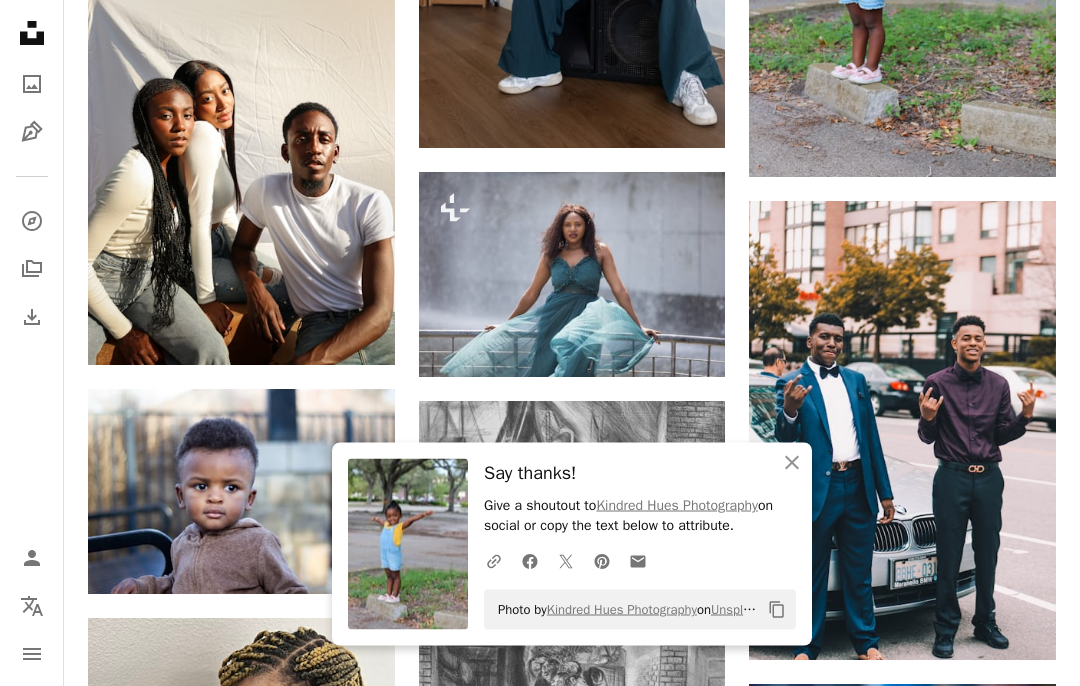 scroll, scrollTop: 18691, scrollLeft: 0, axis: vertical 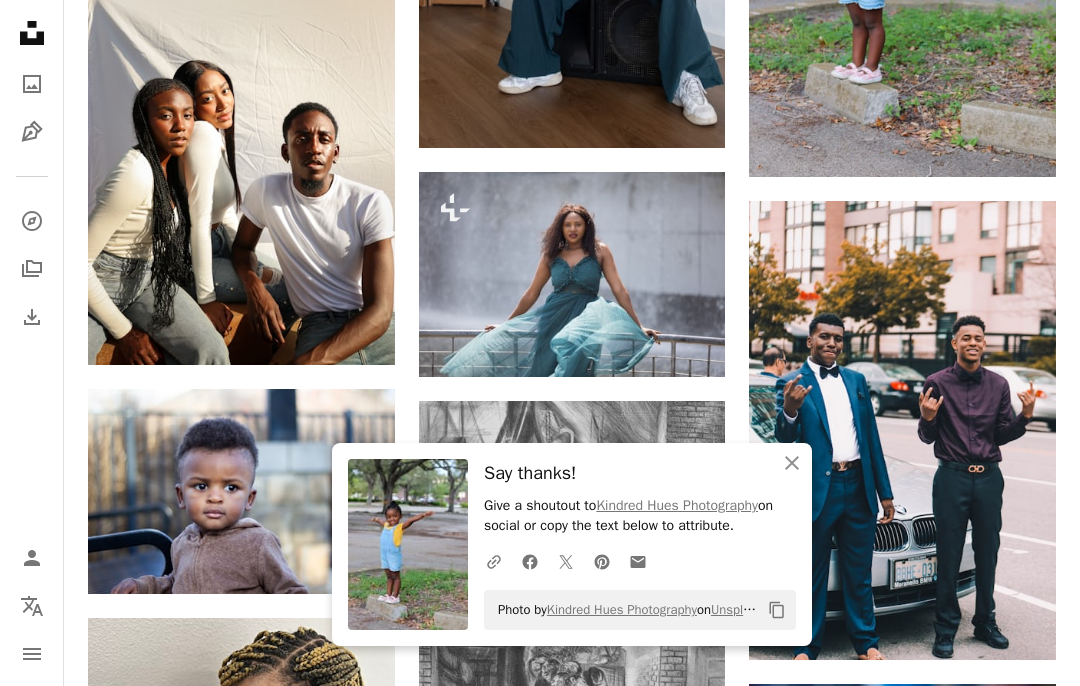 click on "An X shape" 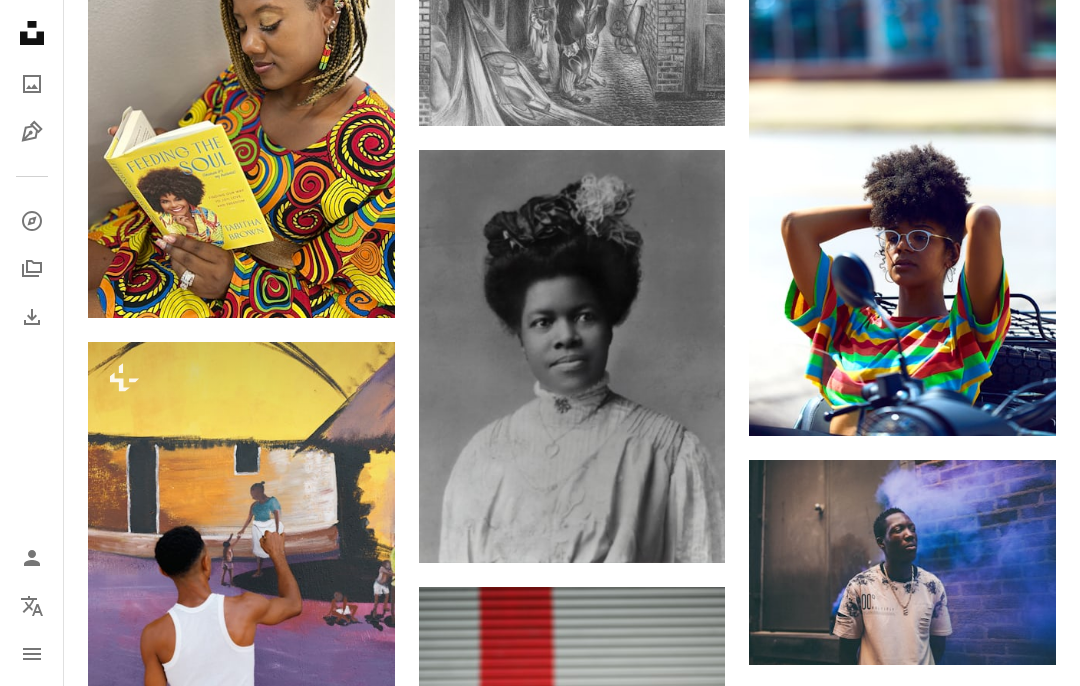 scroll, scrollTop: 19399, scrollLeft: 0, axis: vertical 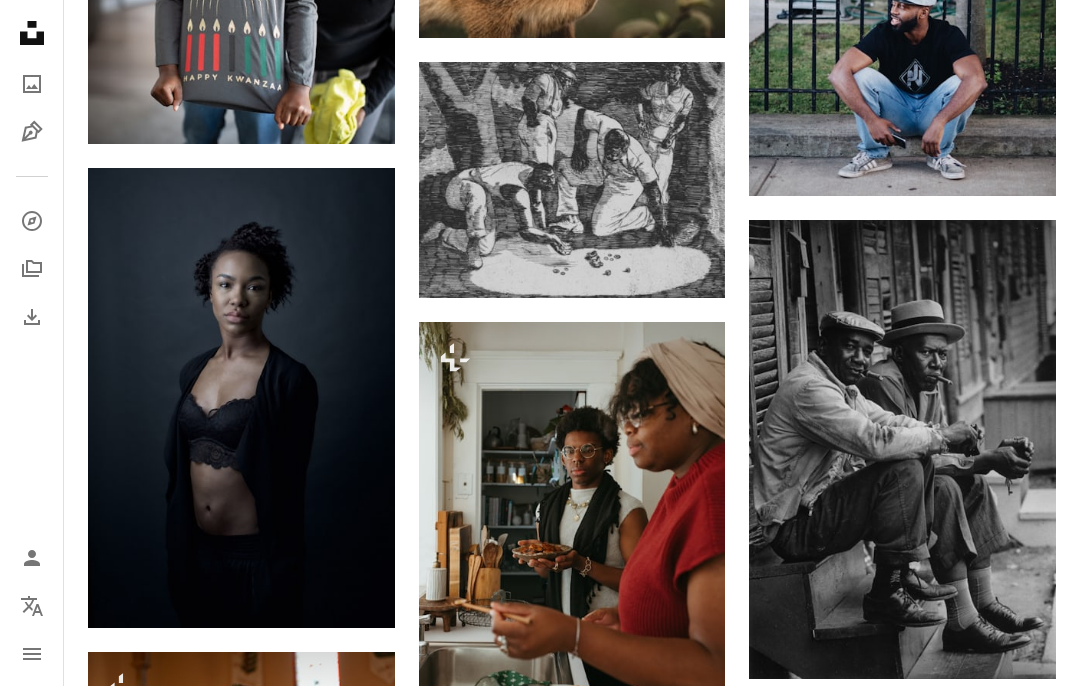 click on "Arrow pointing down" 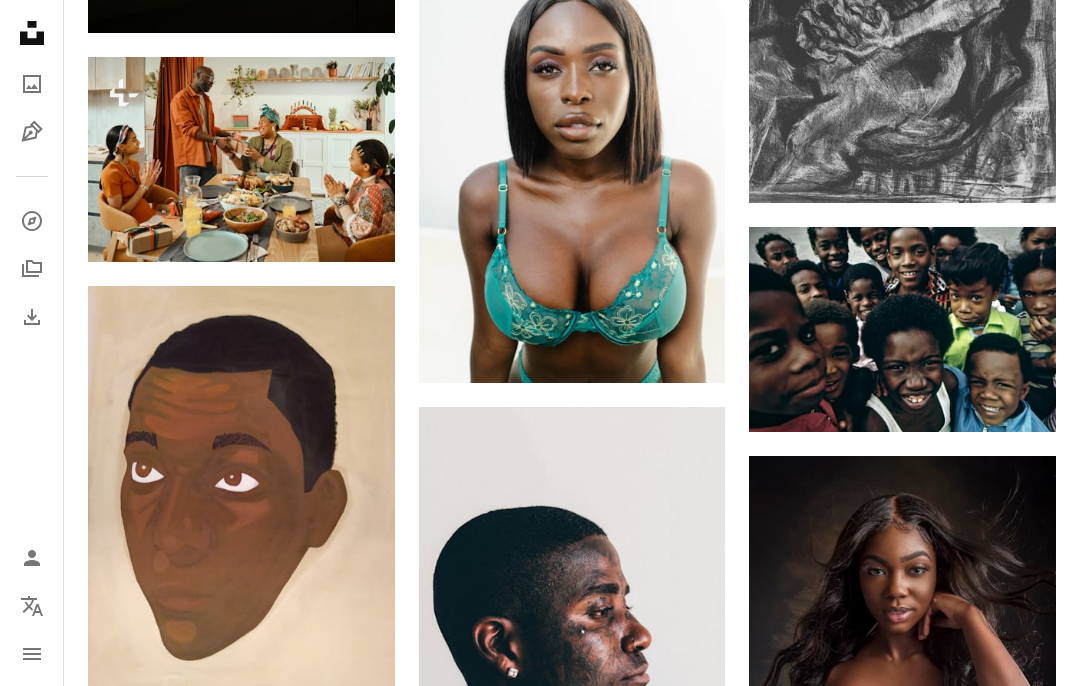 scroll, scrollTop: 32277, scrollLeft: 0, axis: vertical 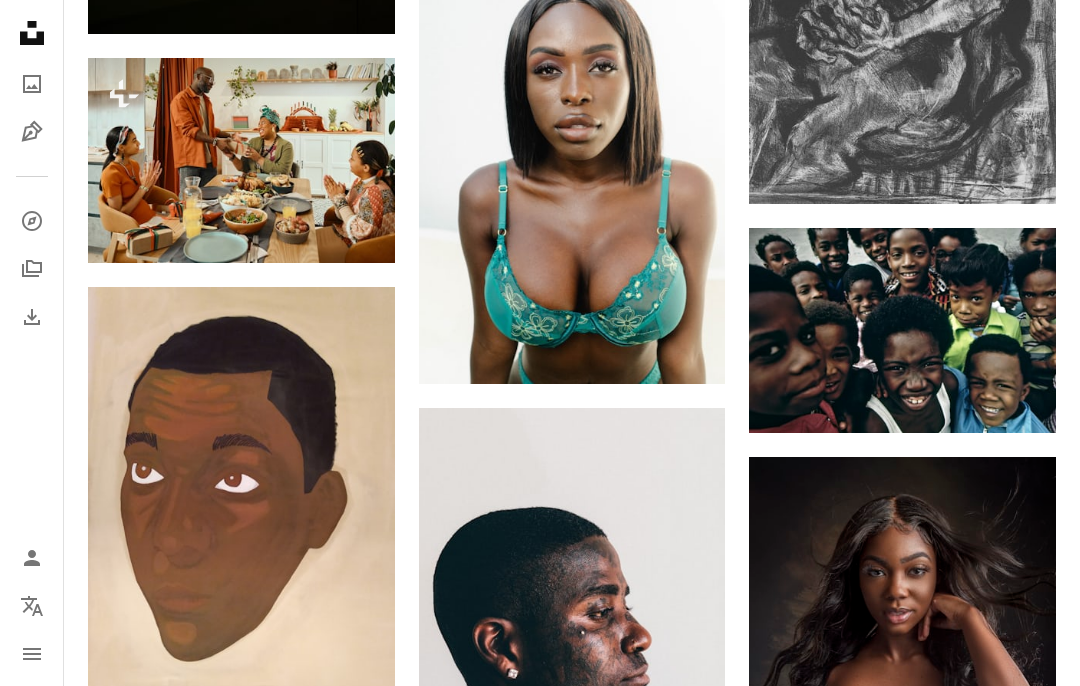 click on "Arrow pointing down" 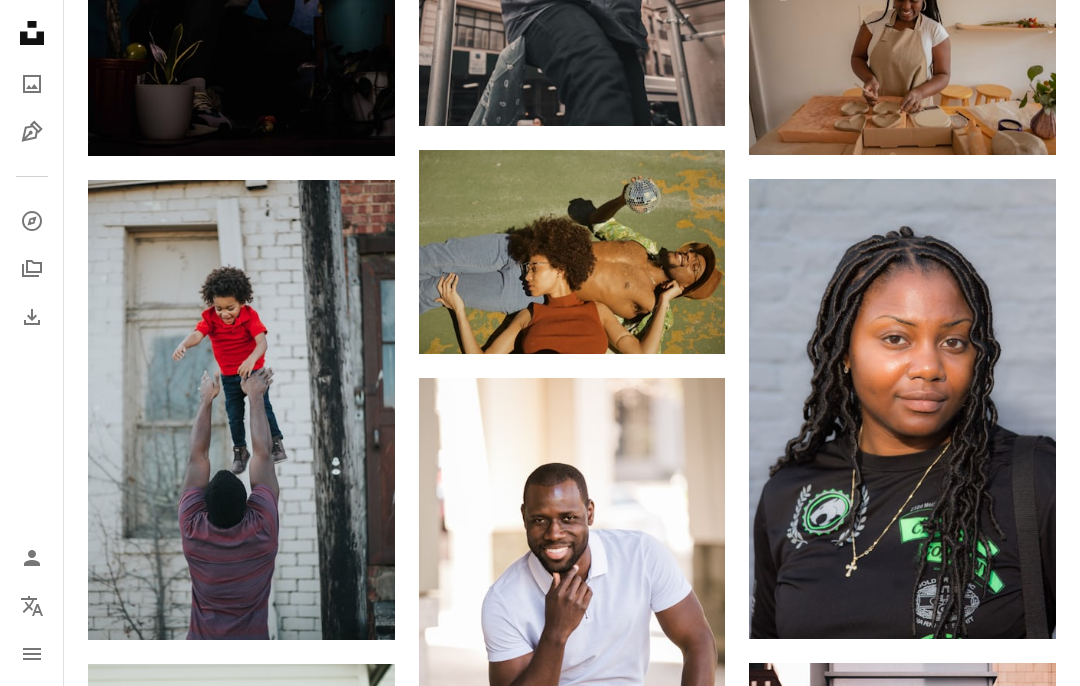 scroll, scrollTop: 36758, scrollLeft: 0, axis: vertical 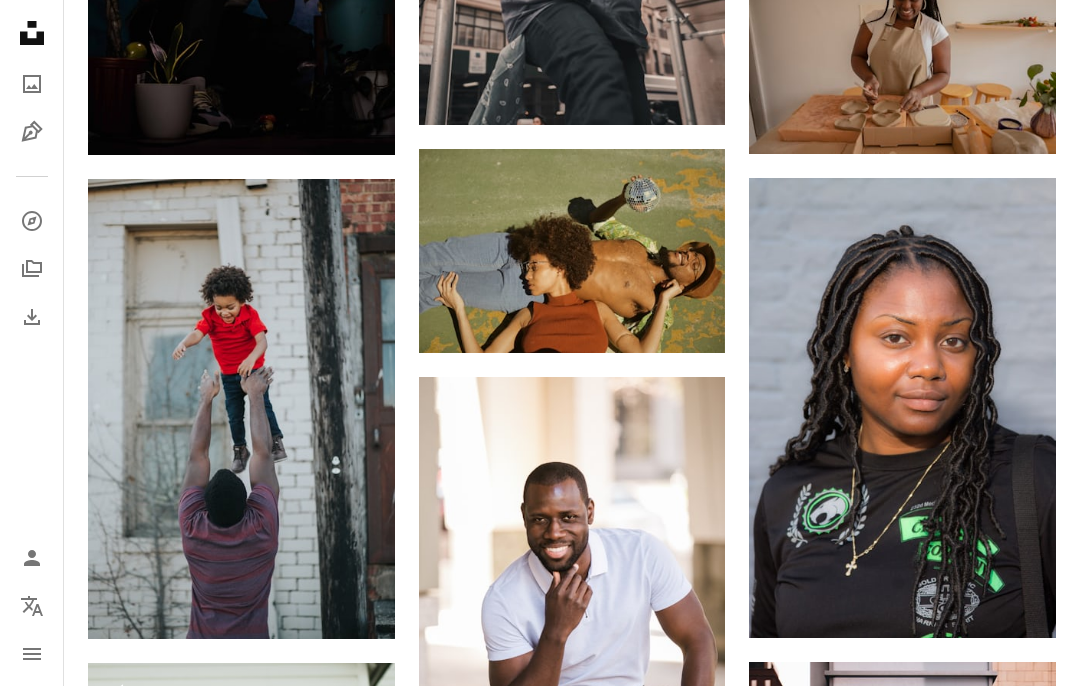 click on "Arrow pointing down" 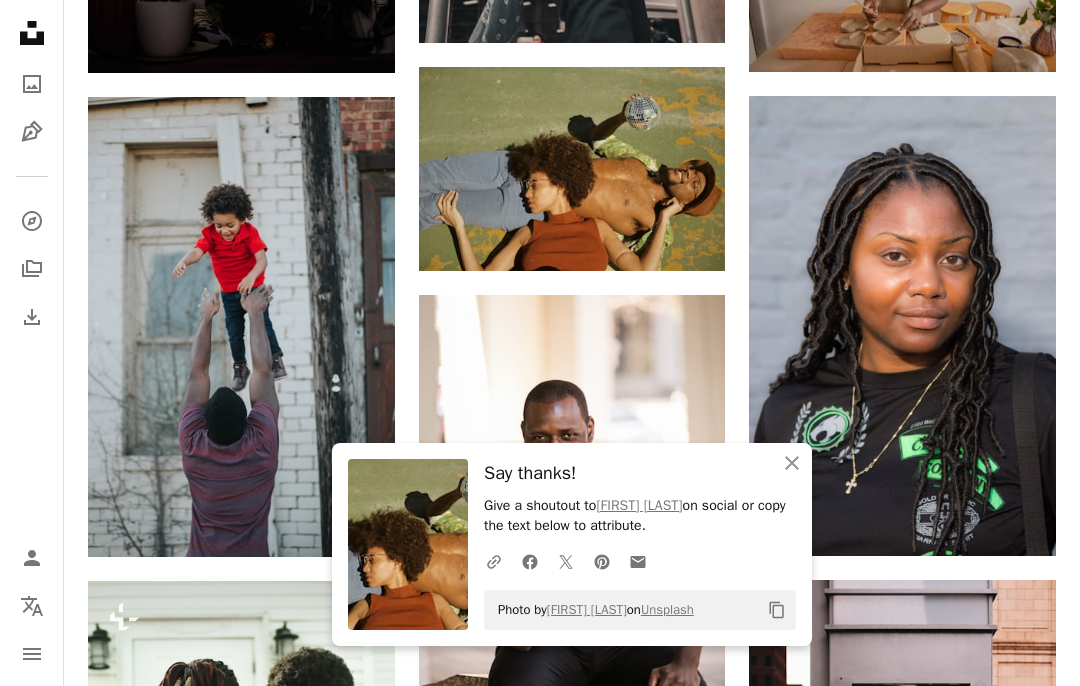 click on "An X shape" 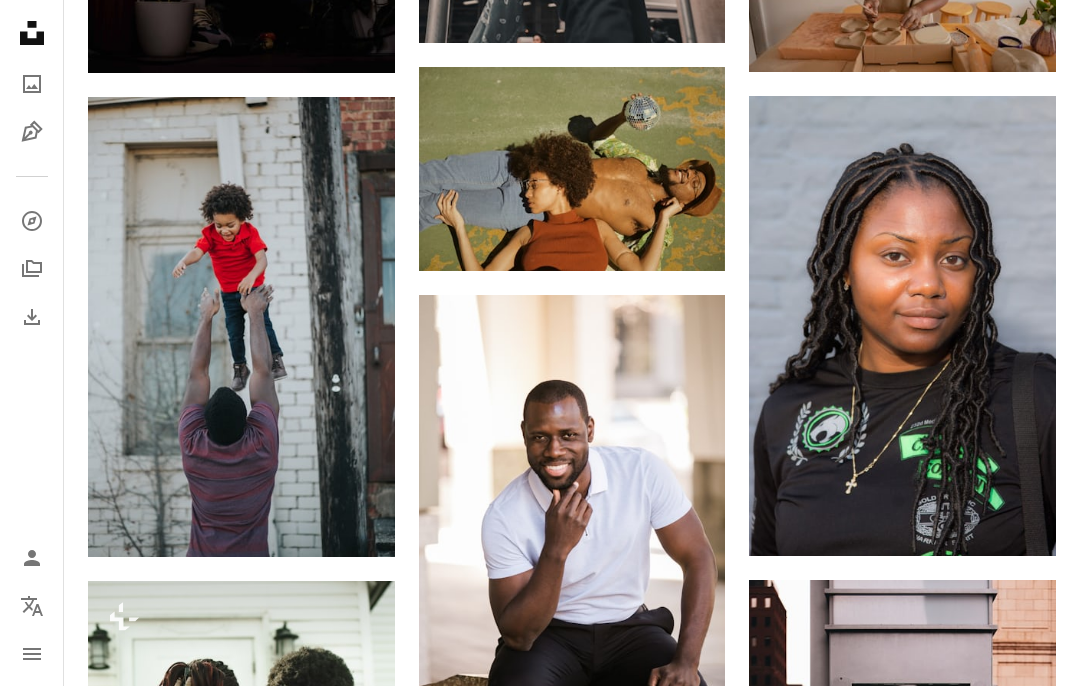 click on "Arrow pointing down" 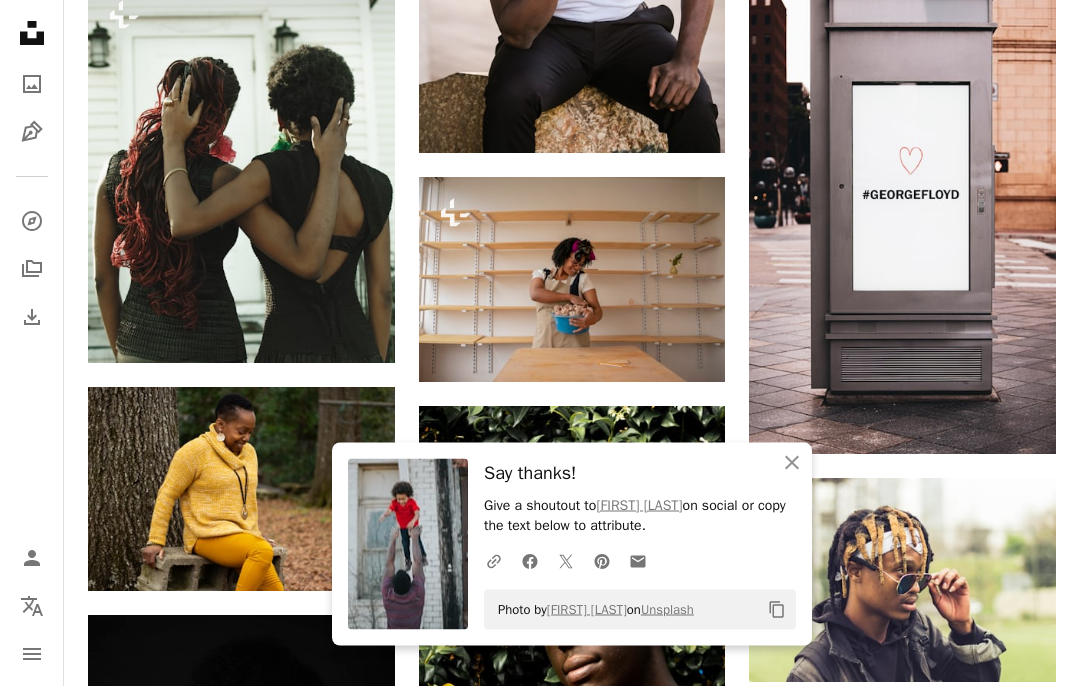 scroll, scrollTop: 37442, scrollLeft: 0, axis: vertical 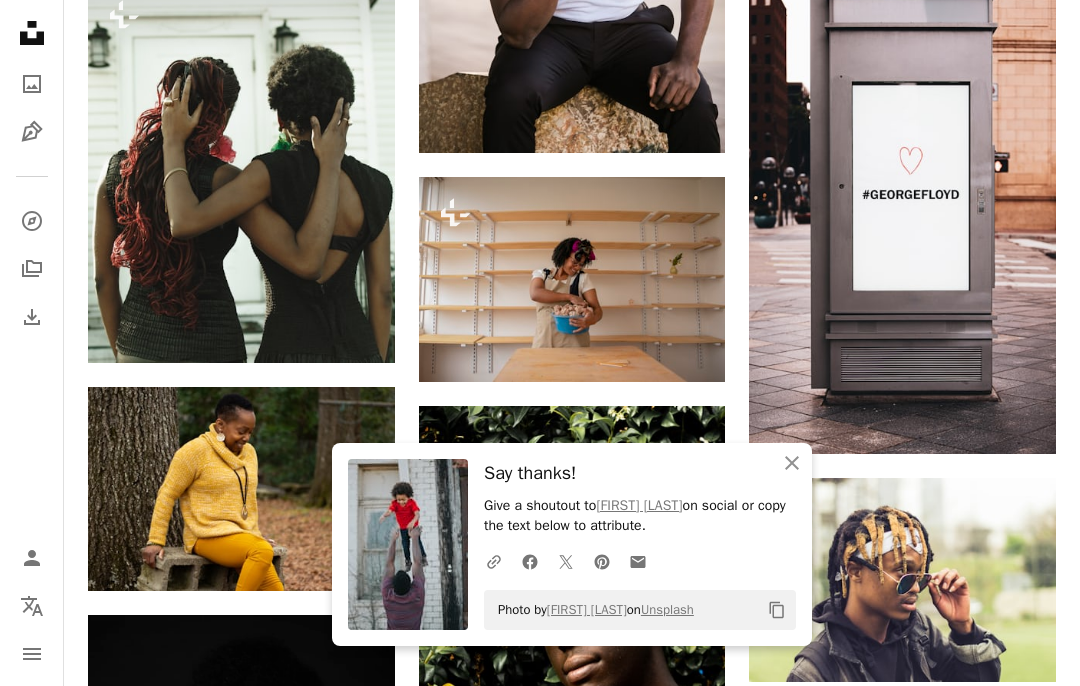 click on "A lock Download" at bounding box center [324, 327] 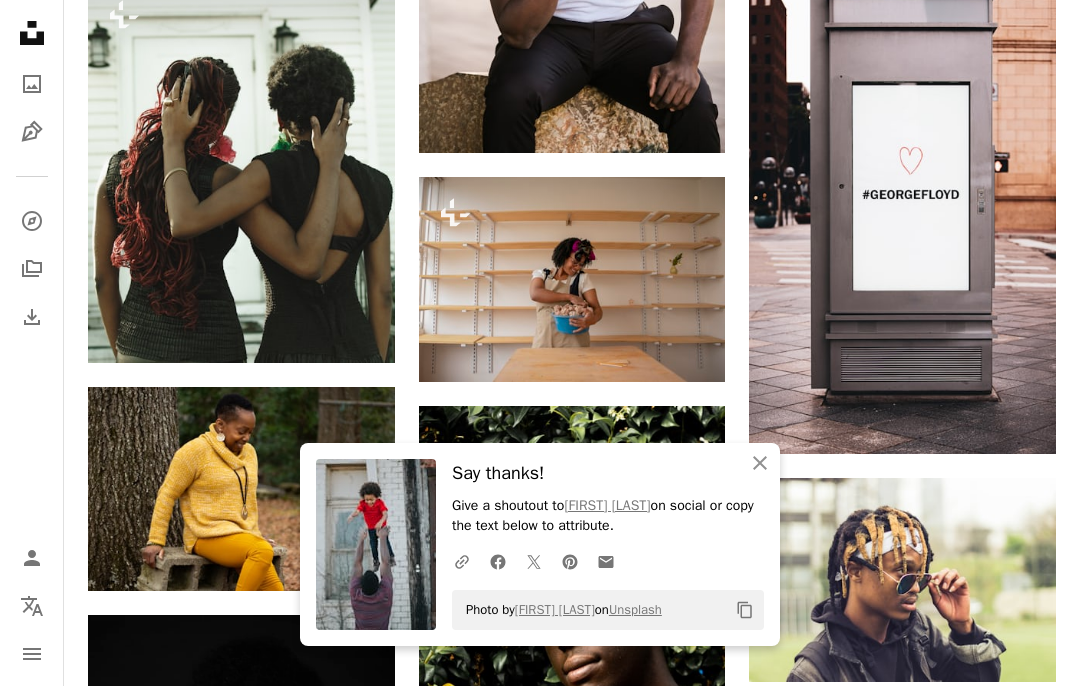 click on "An X shape" at bounding box center (20, 20) 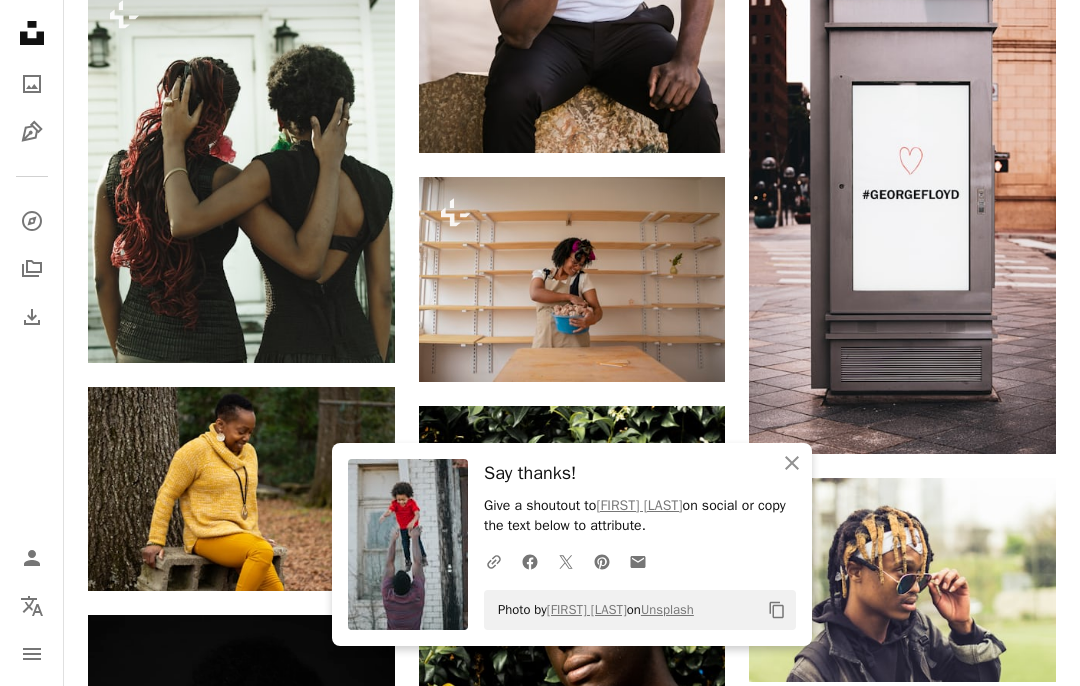click on "An X shape" 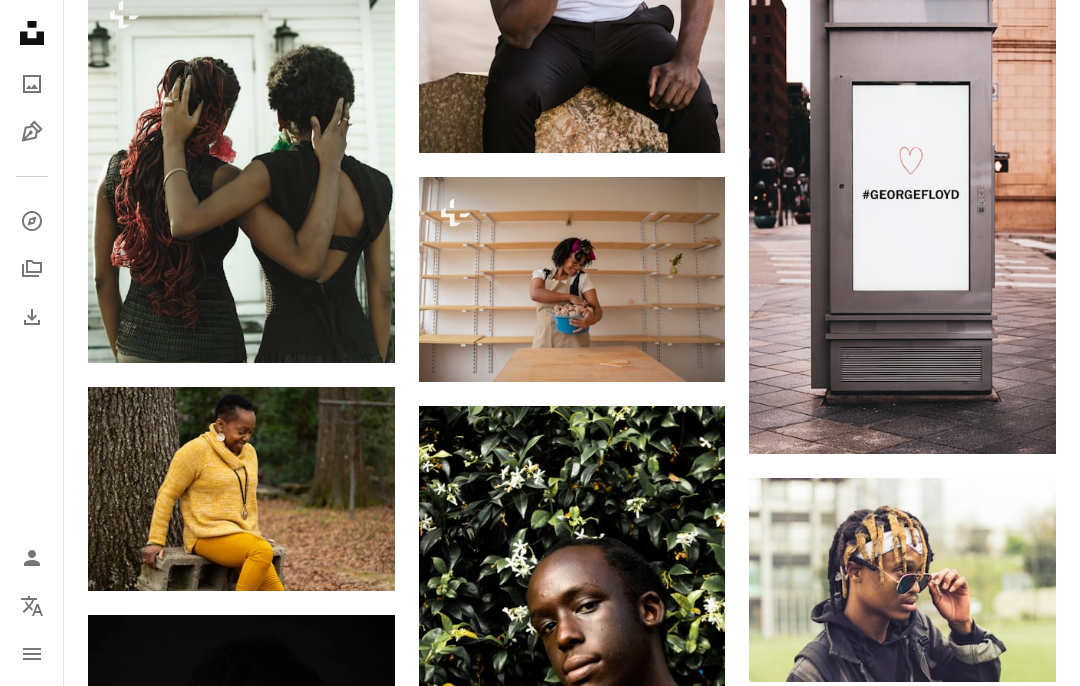 click on "A lock Download" at bounding box center (324, 327) 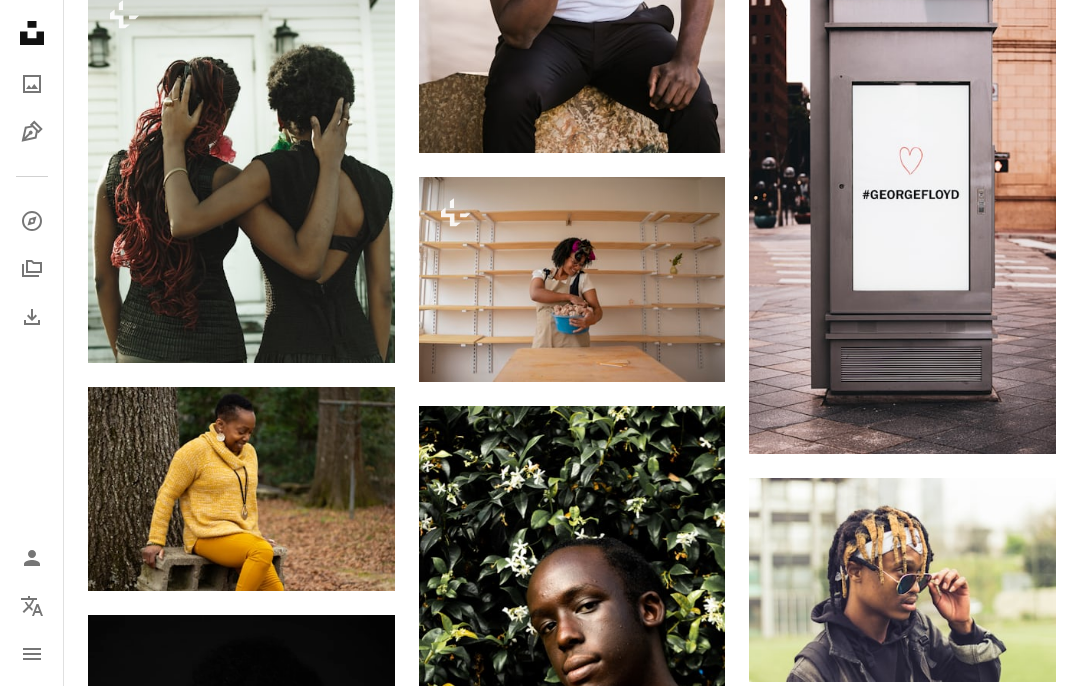 click on "An X shape" at bounding box center [20, 20] 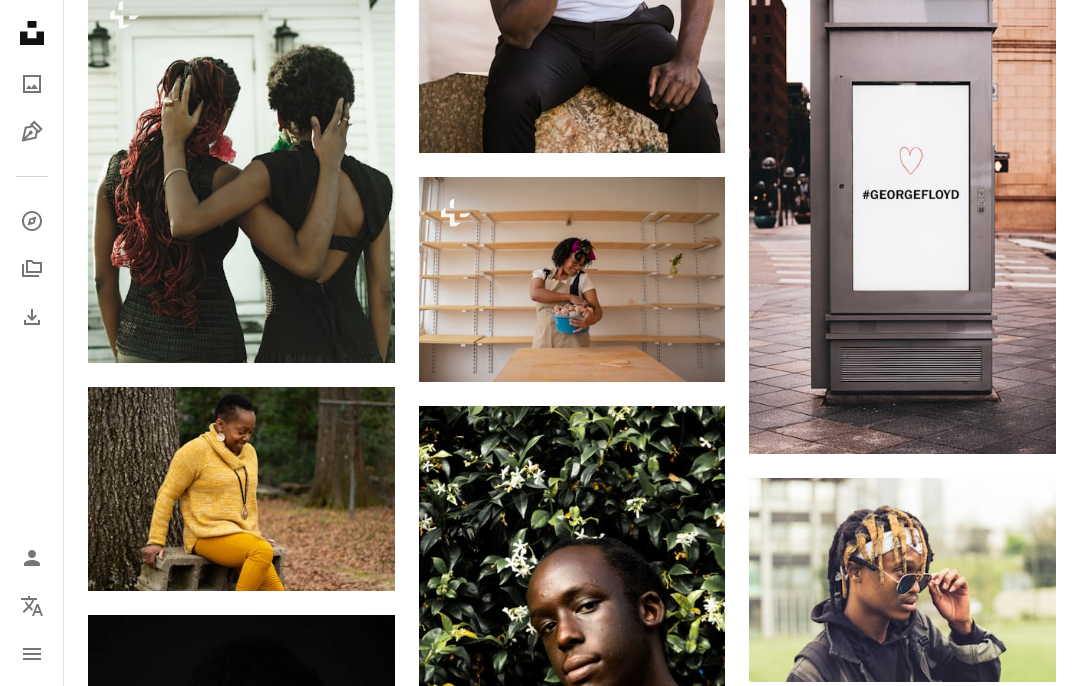 click on "A lock Download" at bounding box center (324, 327) 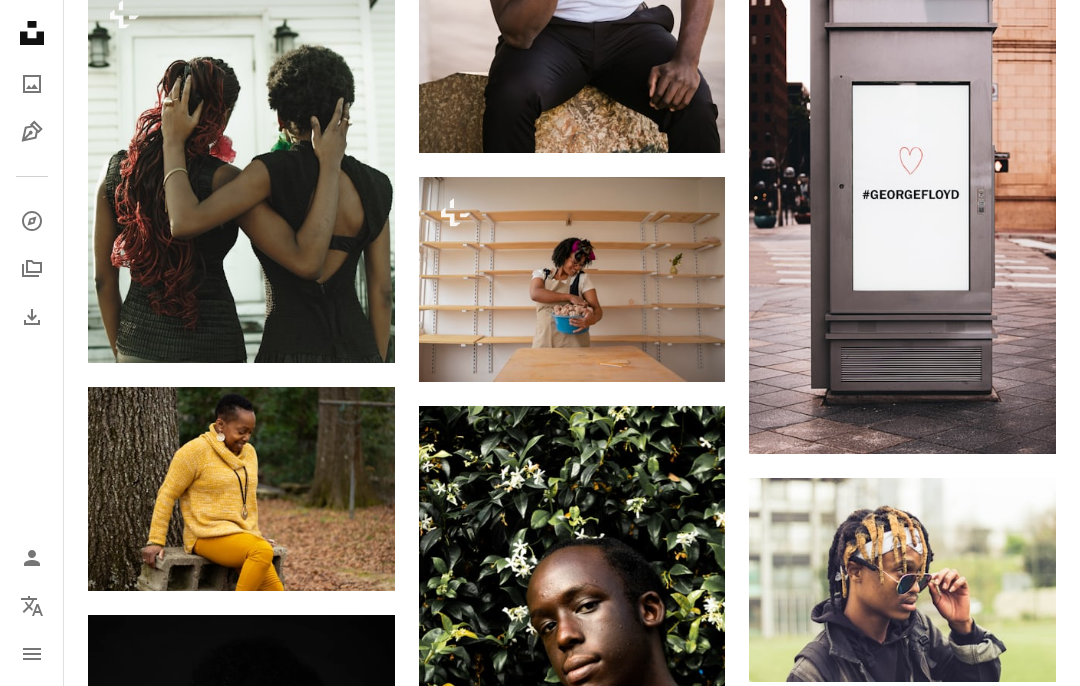 click on "An X shape" at bounding box center [20, 20] 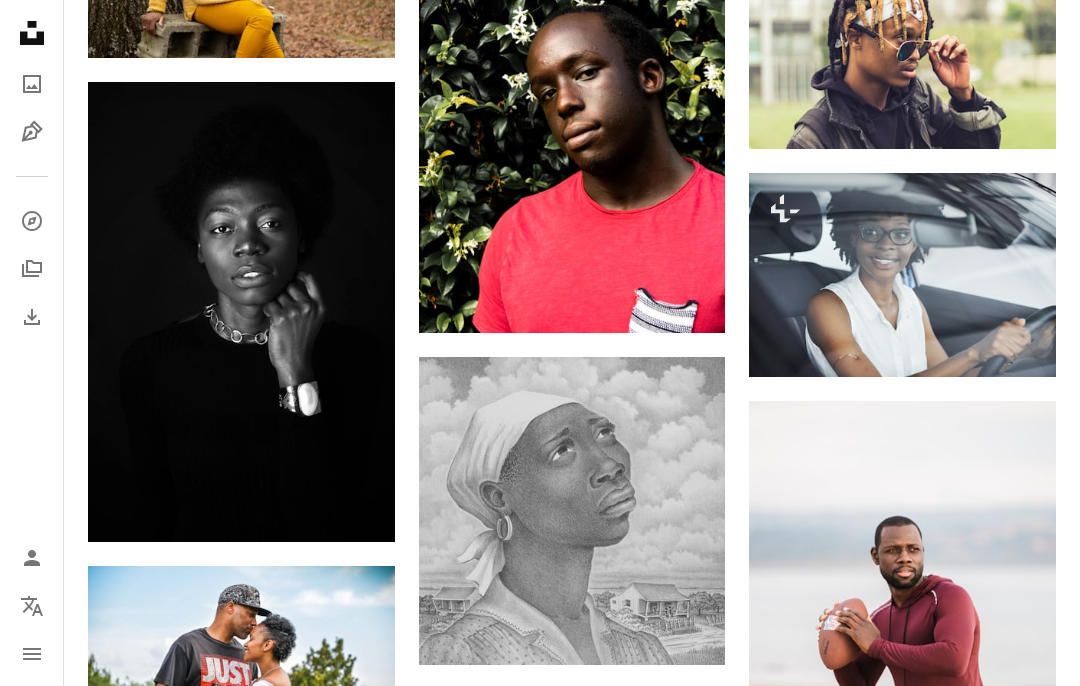 scroll, scrollTop: 37975, scrollLeft: 0, axis: vertical 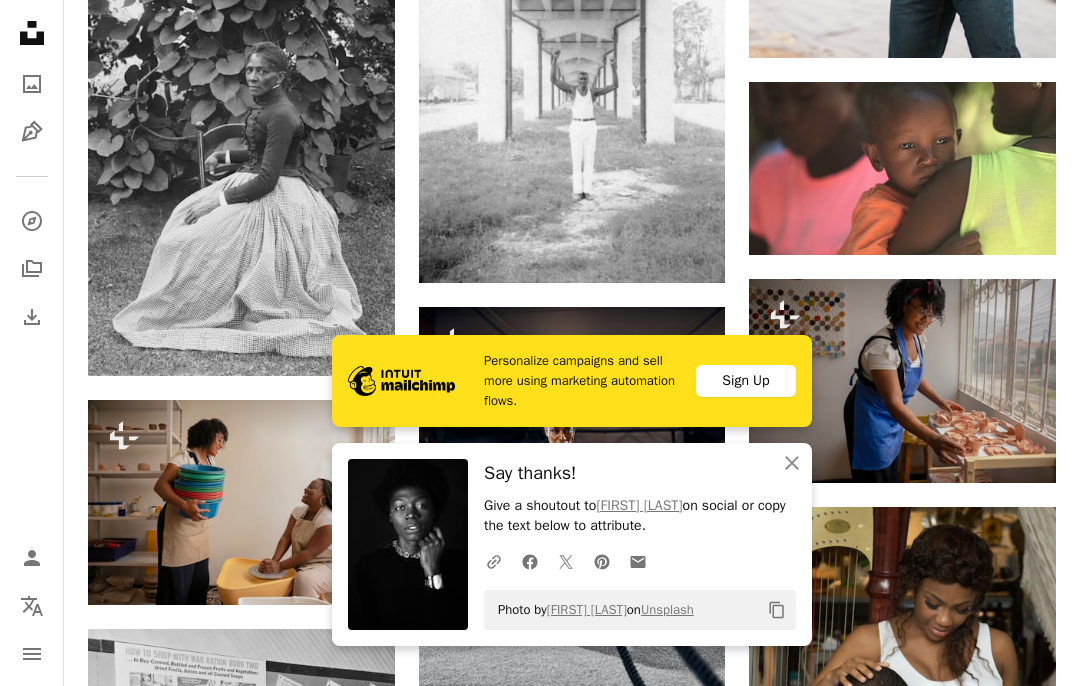 click 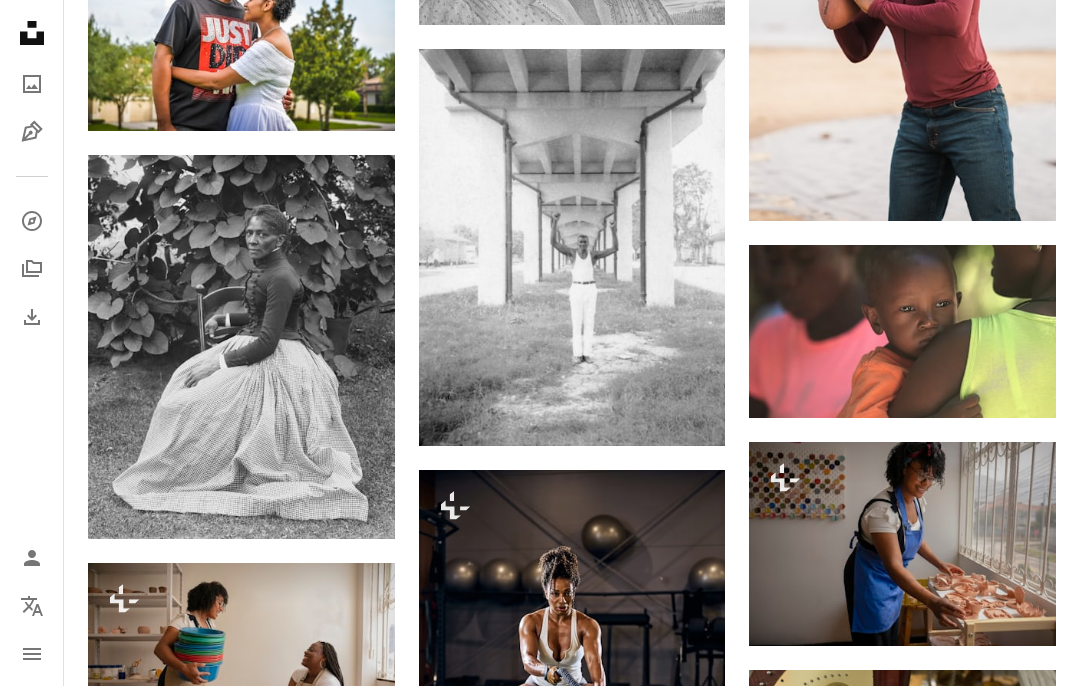 scroll, scrollTop: 38615, scrollLeft: 0, axis: vertical 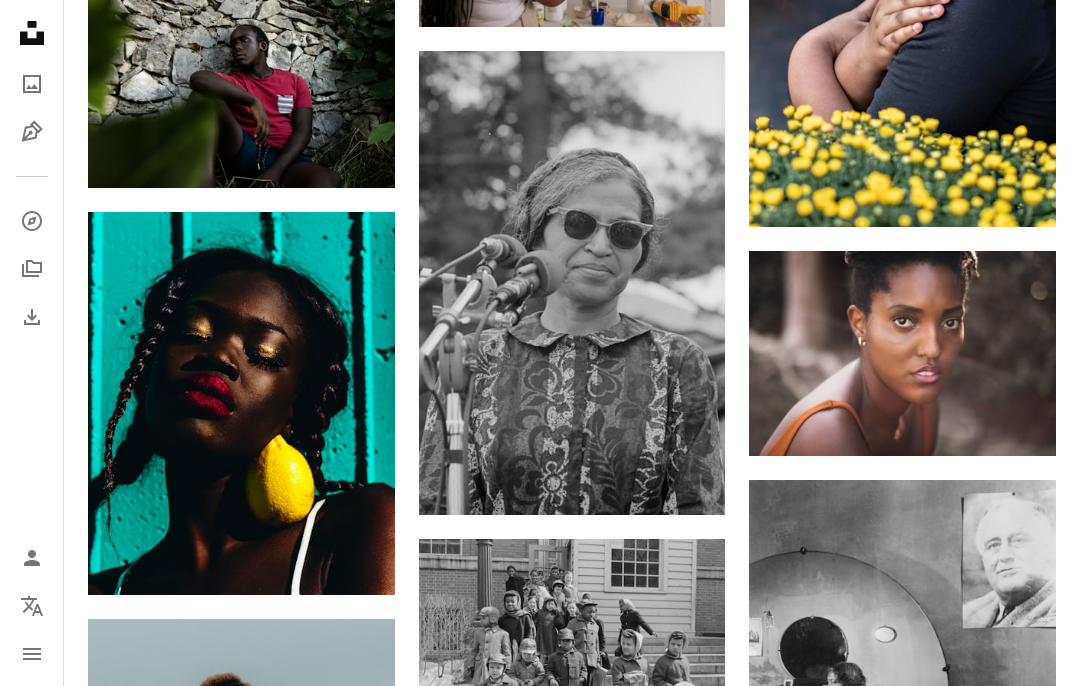 click on "Arrow pointing down" 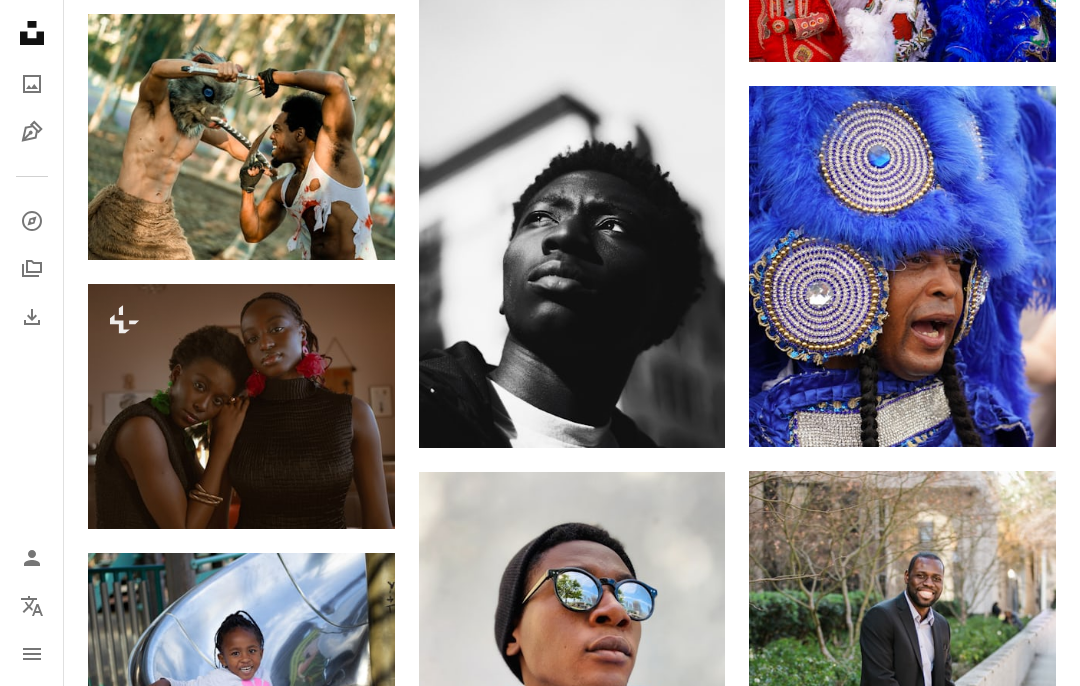 scroll, scrollTop: 46505, scrollLeft: 0, axis: vertical 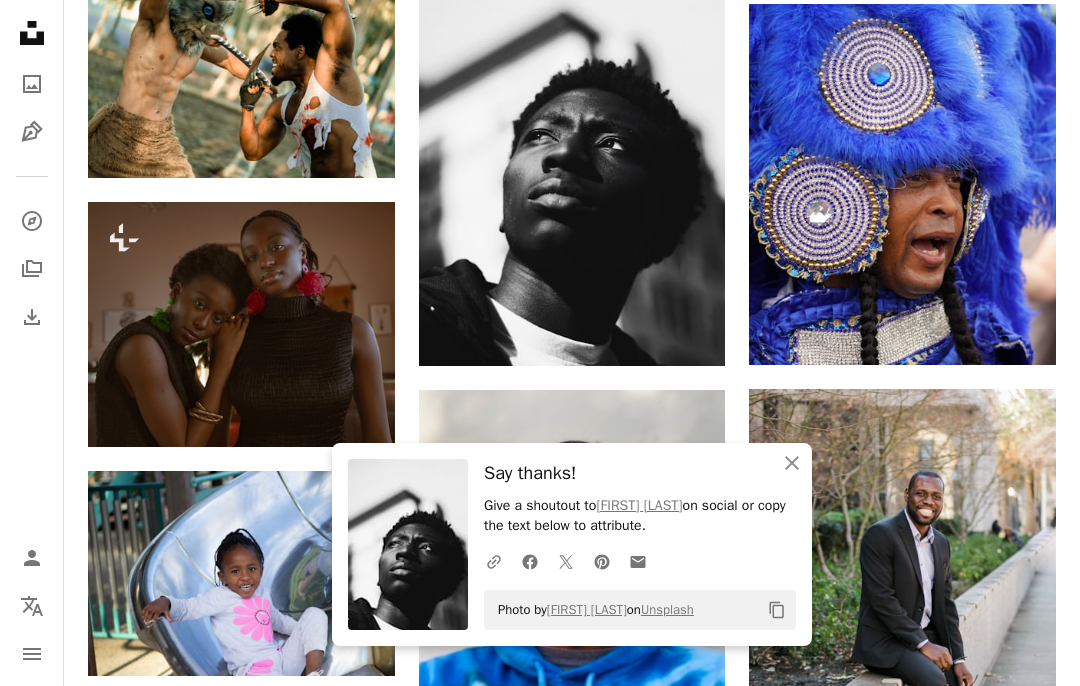 click 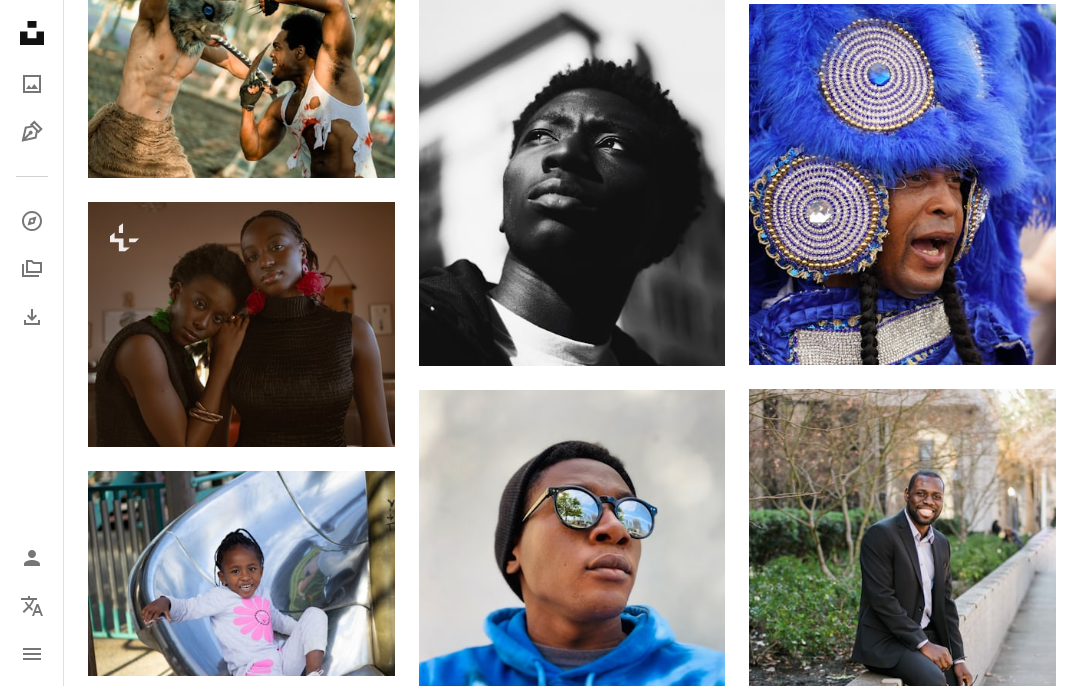 click on "A lock Download" at bounding box center (324, 411) 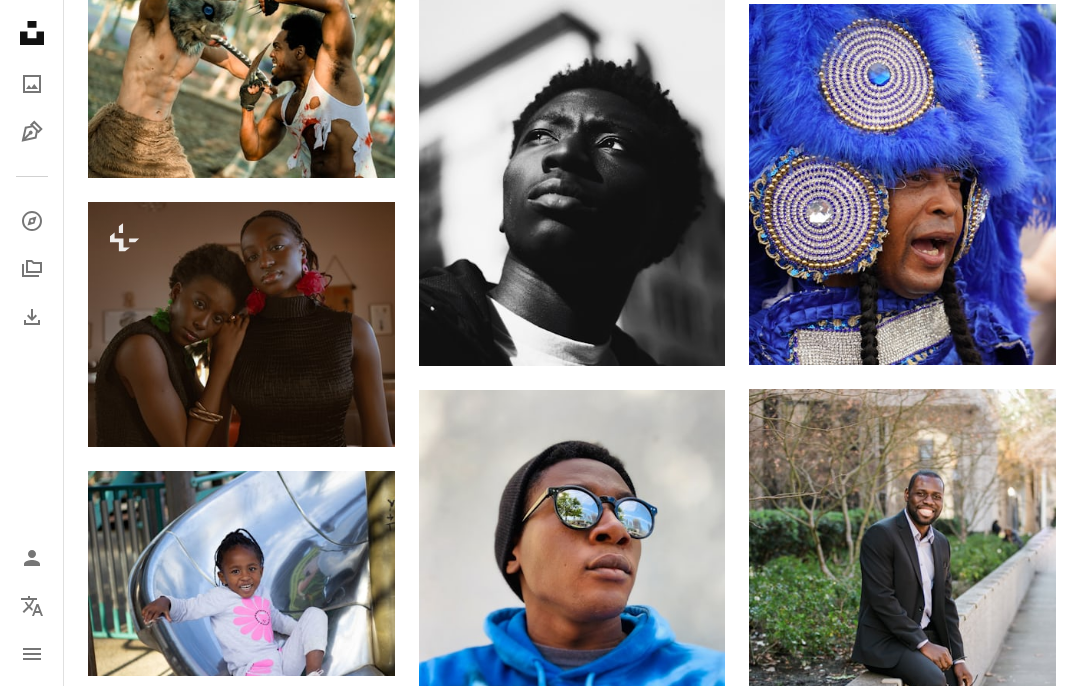 click on "An X shape Premium, ready to use images. Get unlimited access. A plus sign Members-only content added monthly A plus sign Unlimited royalty-free downloads A plus sign Illustrations  New A plus sign Enhanced legal protections yearly 65%  off monthly $20   $7 USD per month * Get  Unsplash+ * When paid annually, billed upfront  $84 Taxes where applicable. Renews automatically. Cancel anytime." at bounding box center [540, 5176] 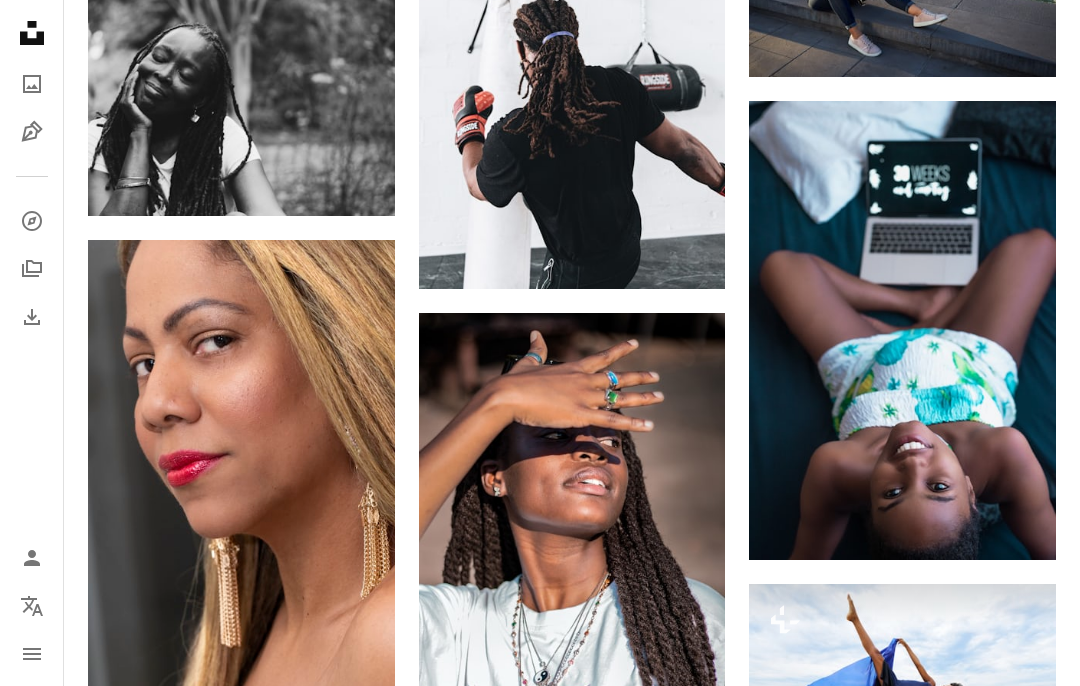 scroll, scrollTop: 53372, scrollLeft: 0, axis: vertical 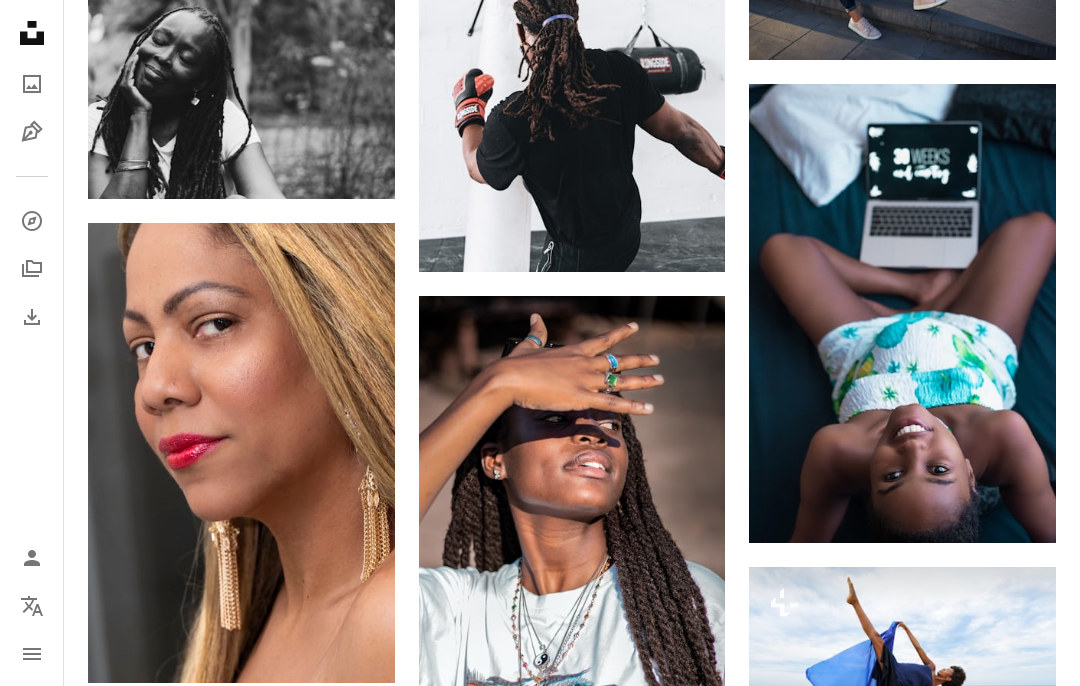 click on "Arrow pointing down" 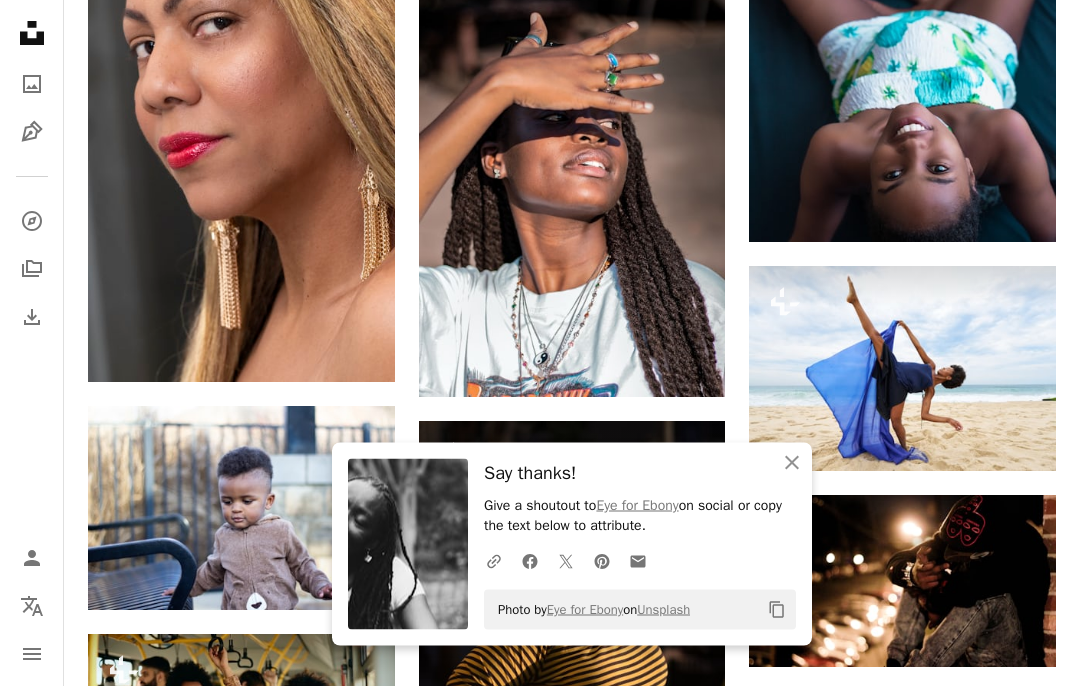 click on "An X shape" 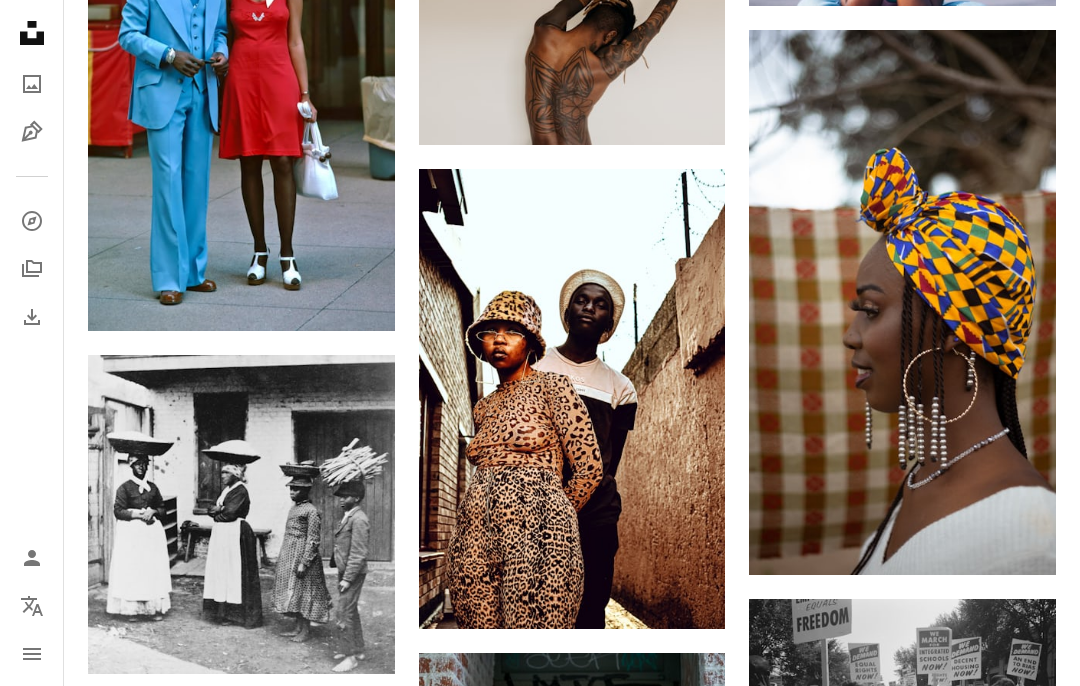 scroll, scrollTop: 56495, scrollLeft: 0, axis: vertical 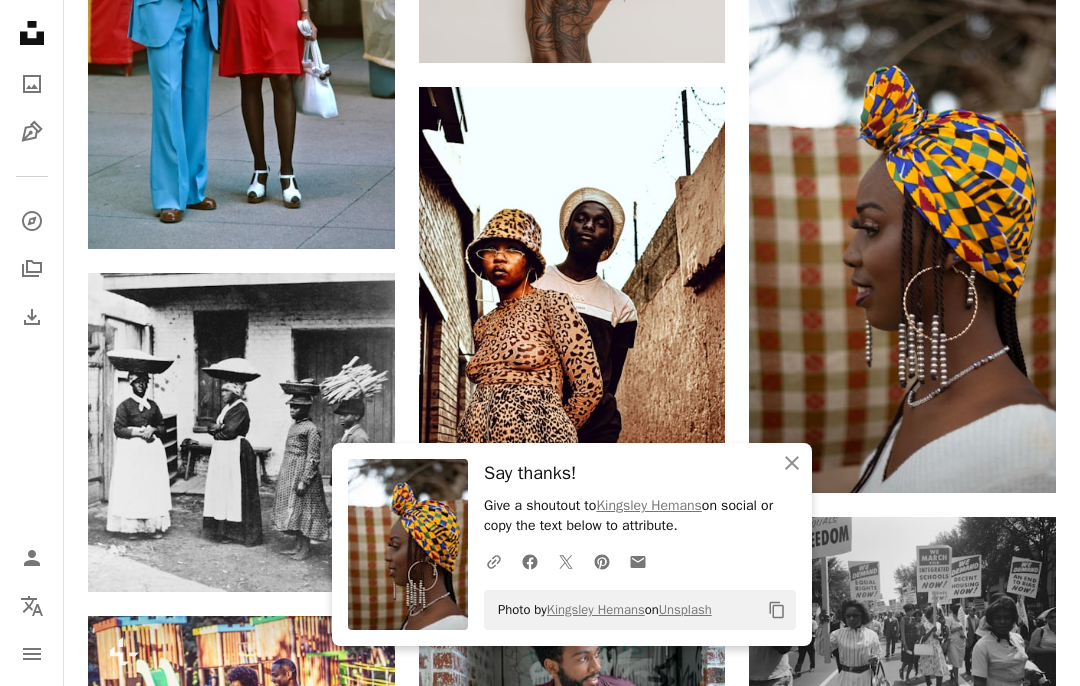 click on "An X shape" 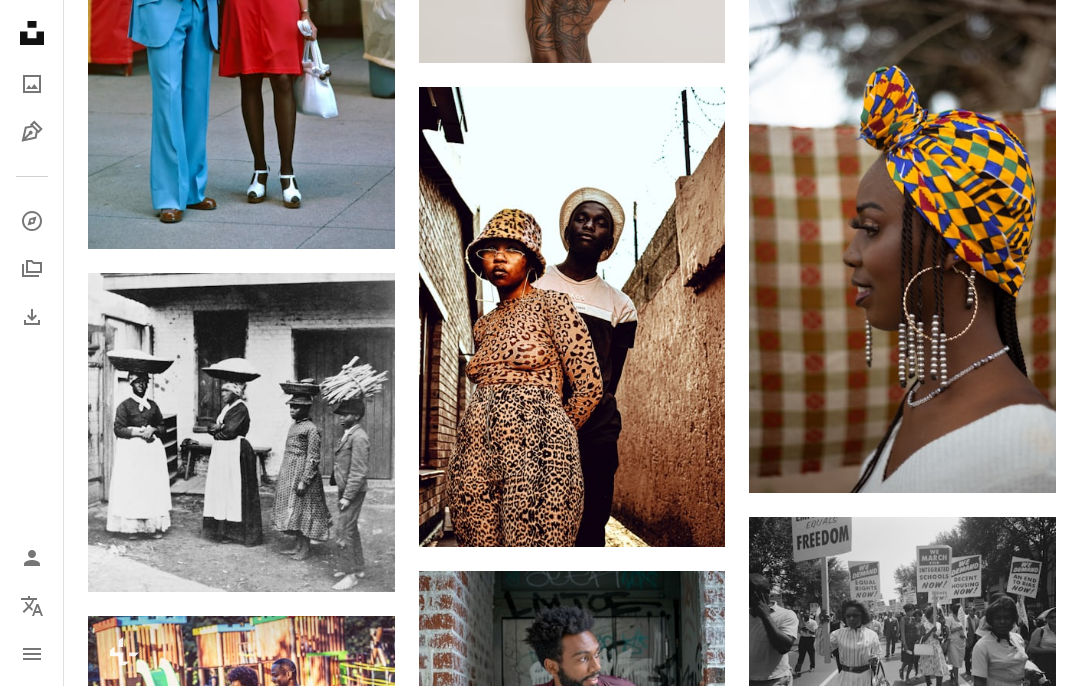 click 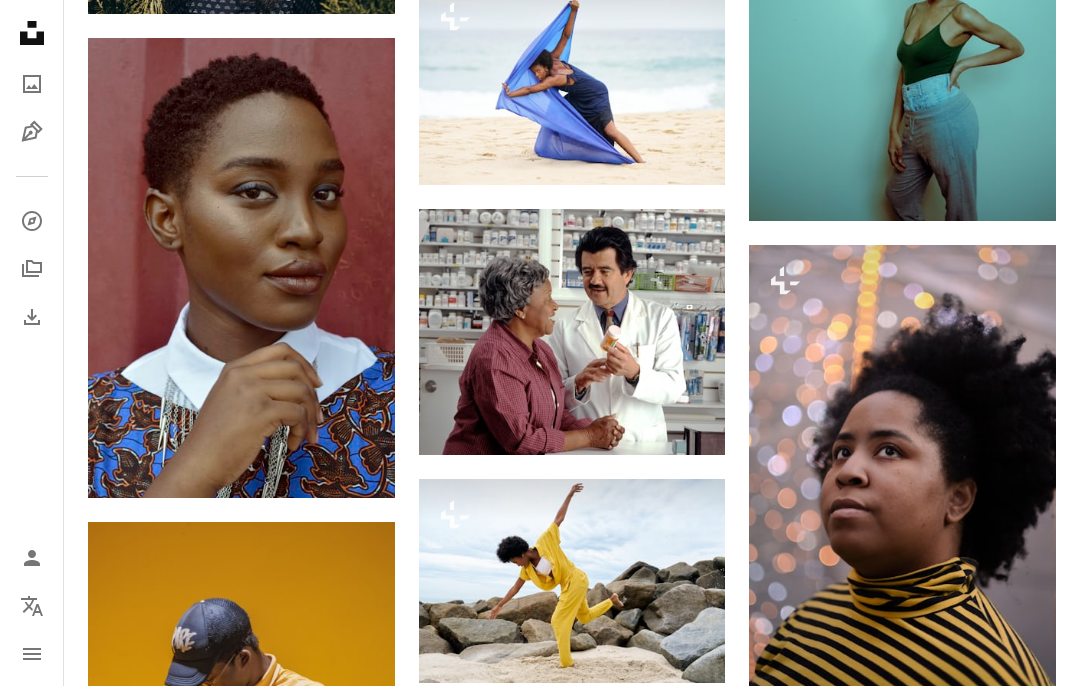 scroll, scrollTop: 60235, scrollLeft: 0, axis: vertical 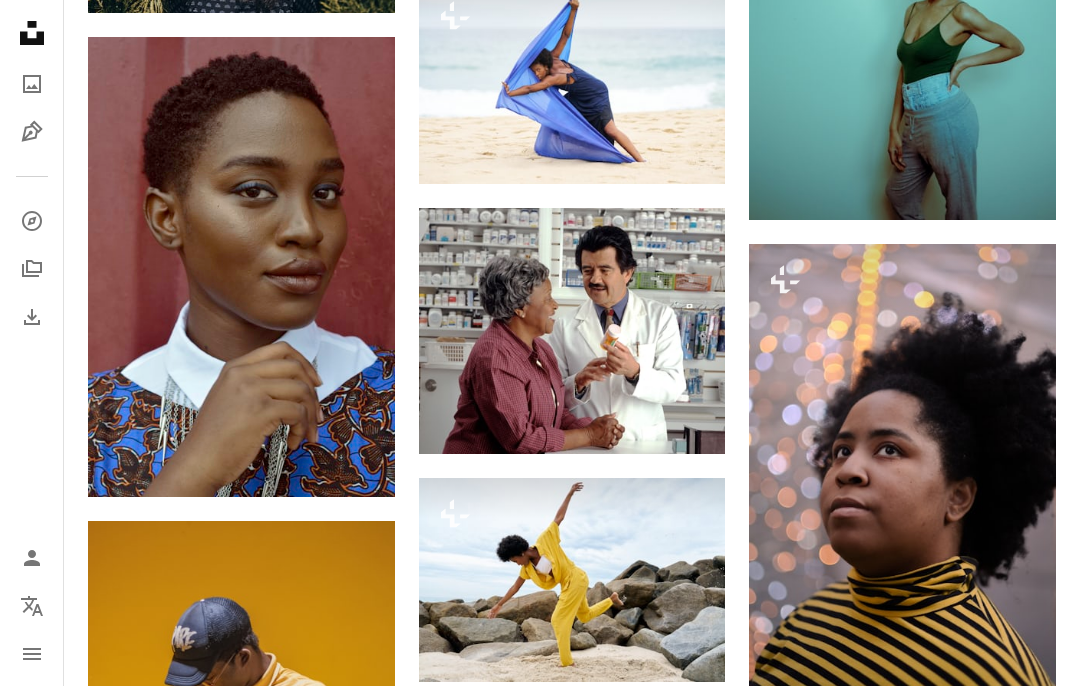 click on "Arrow pointing down" at bounding box center (355, 461) 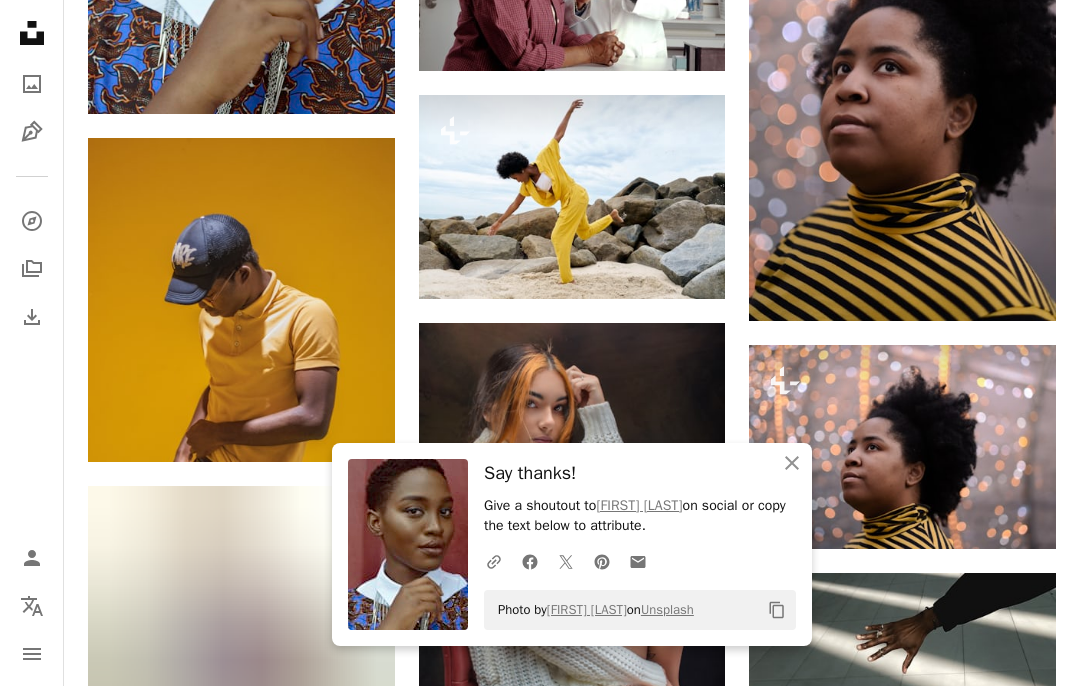 scroll, scrollTop: 60614, scrollLeft: 0, axis: vertical 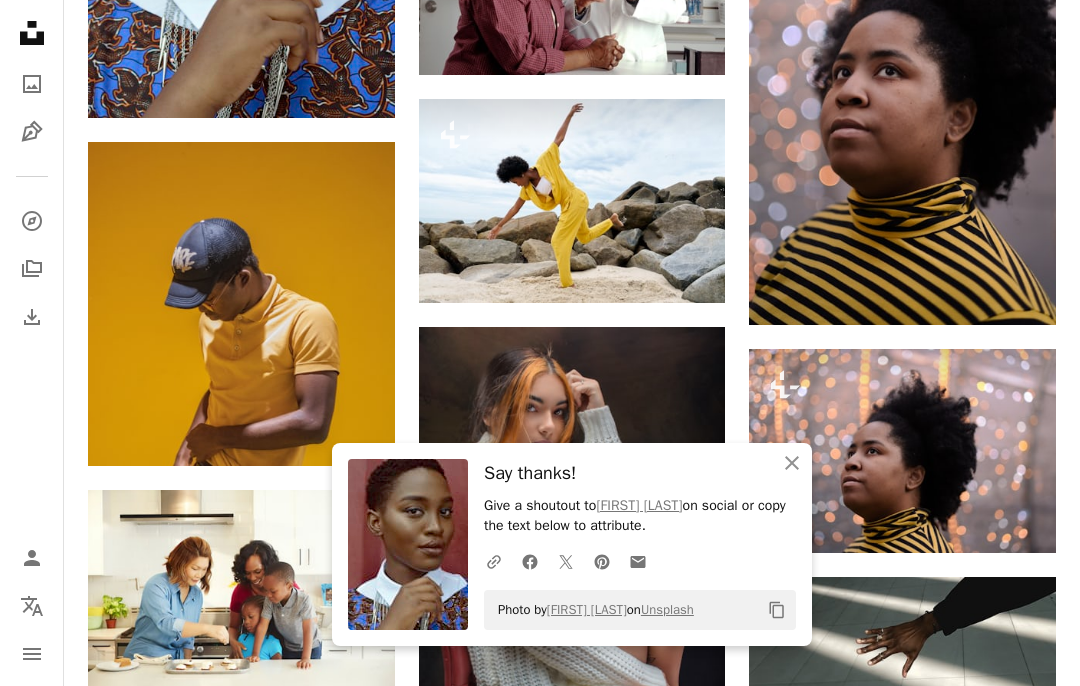 click on "A lock Download" at bounding box center [985, 289] 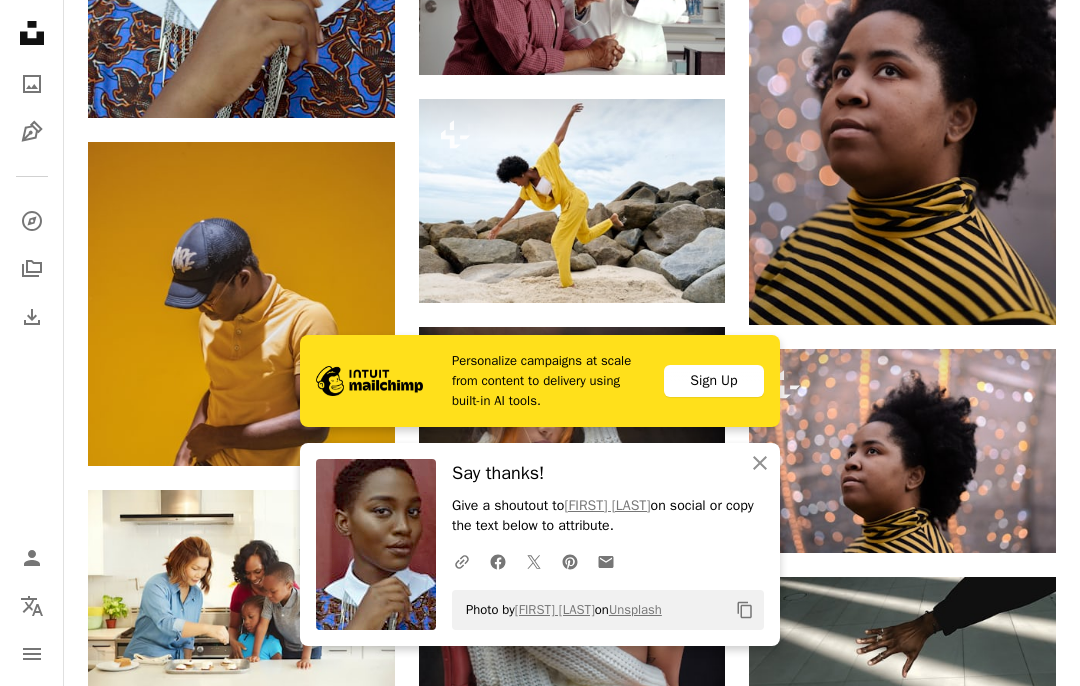 click on "An X shape" 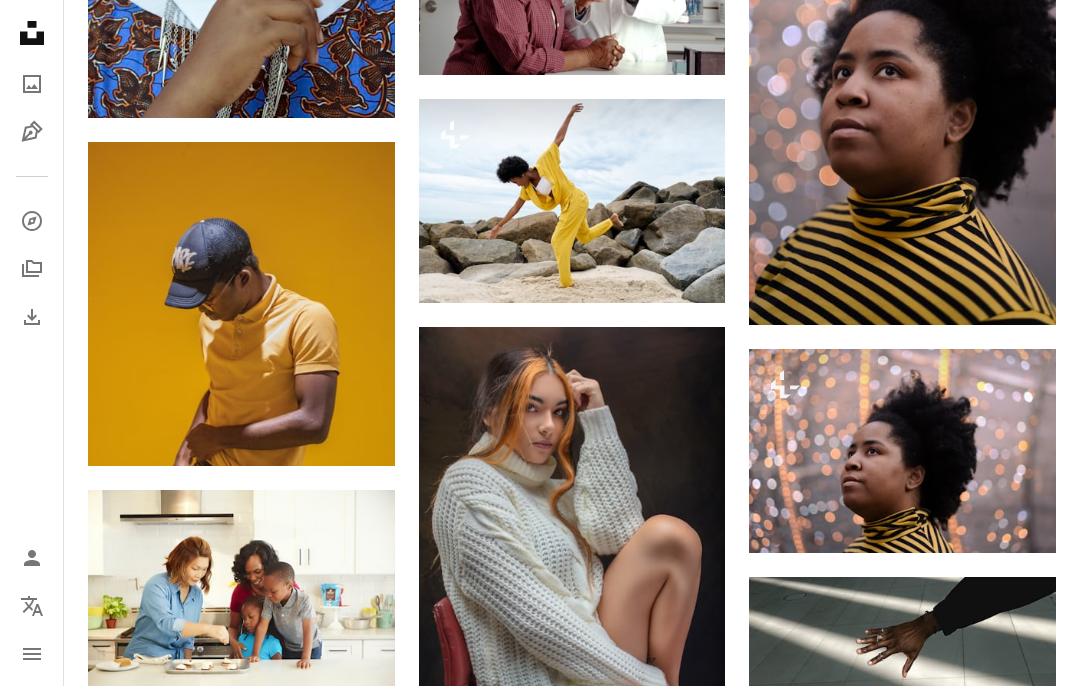 click on "An X shape" at bounding box center [20, 20] 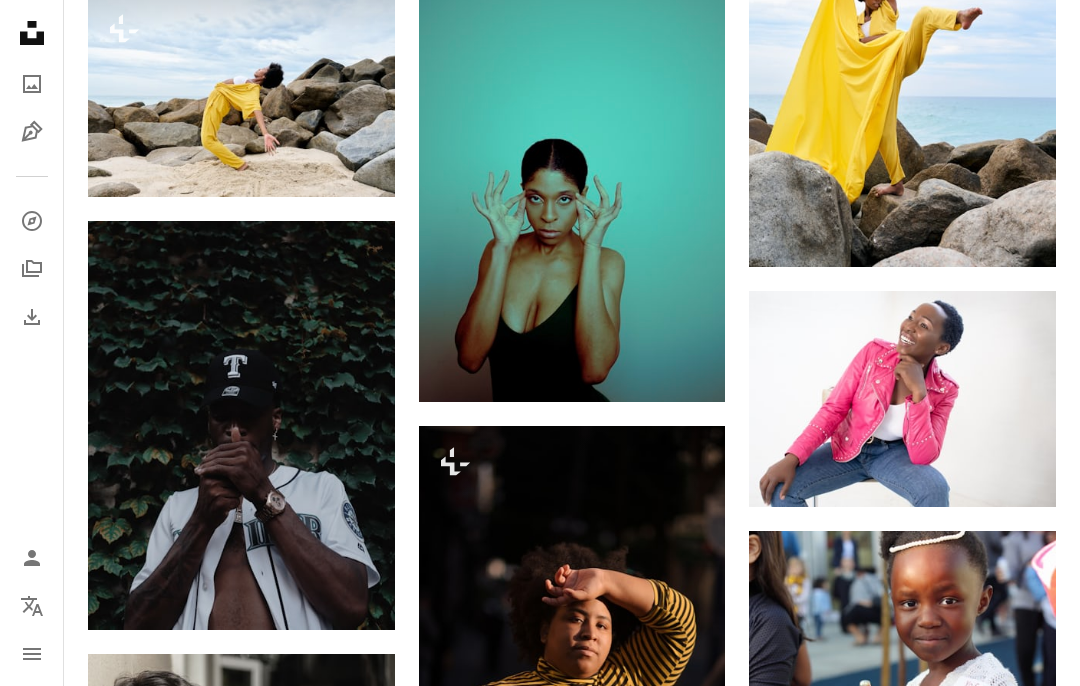 scroll, scrollTop: 62686, scrollLeft: 0, axis: vertical 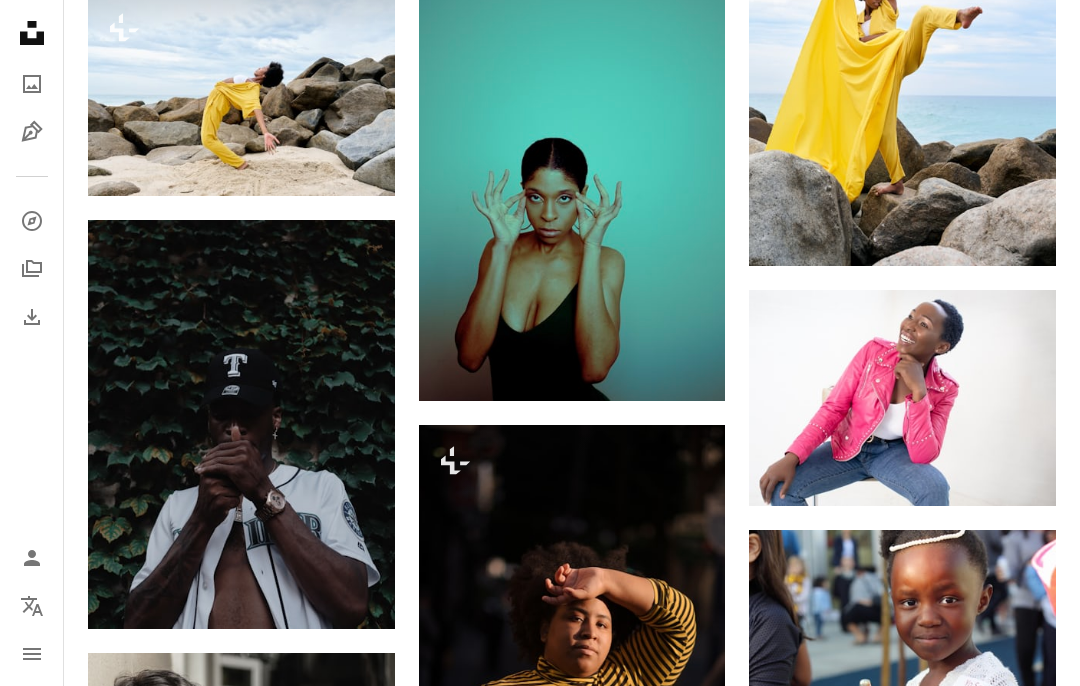 click 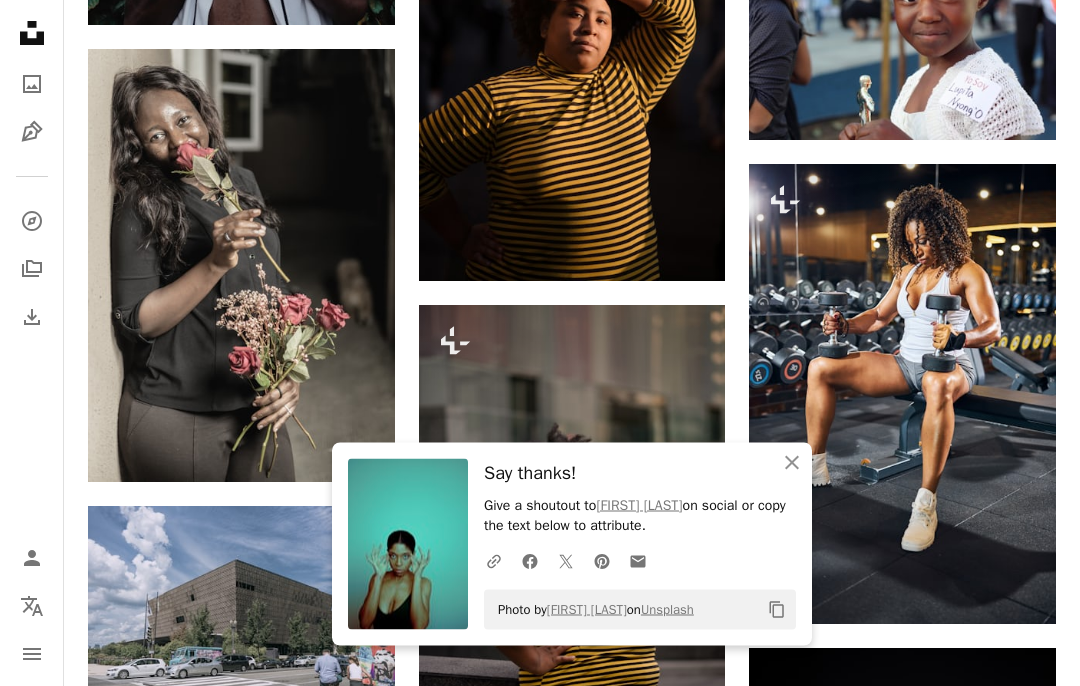 scroll, scrollTop: 63290, scrollLeft: 0, axis: vertical 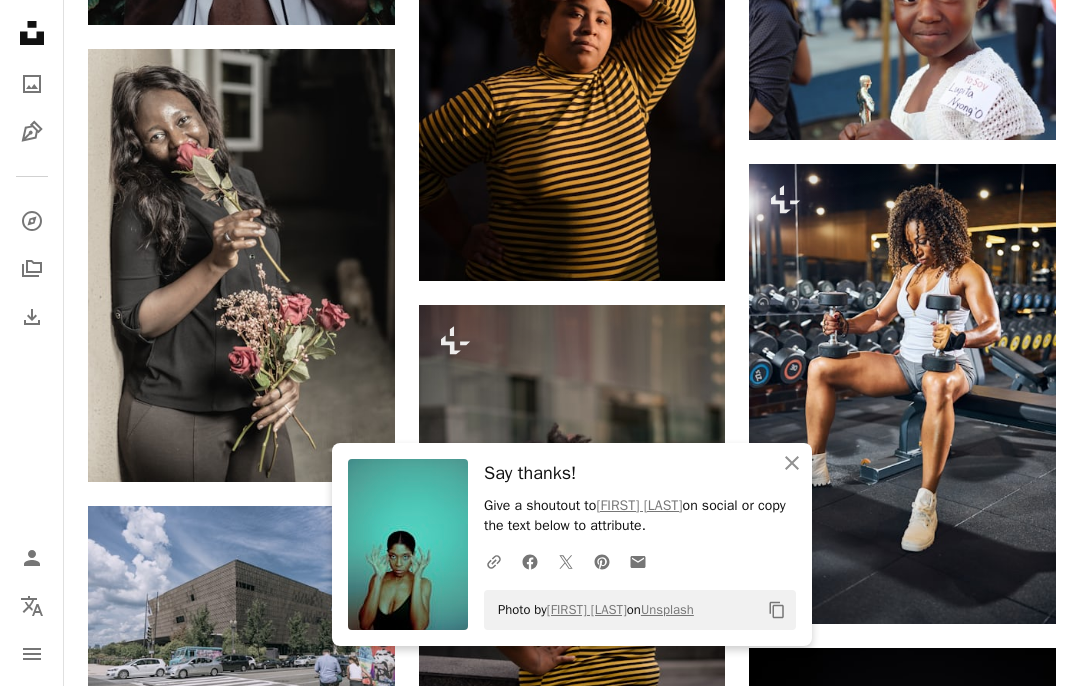 click on "An X shape" 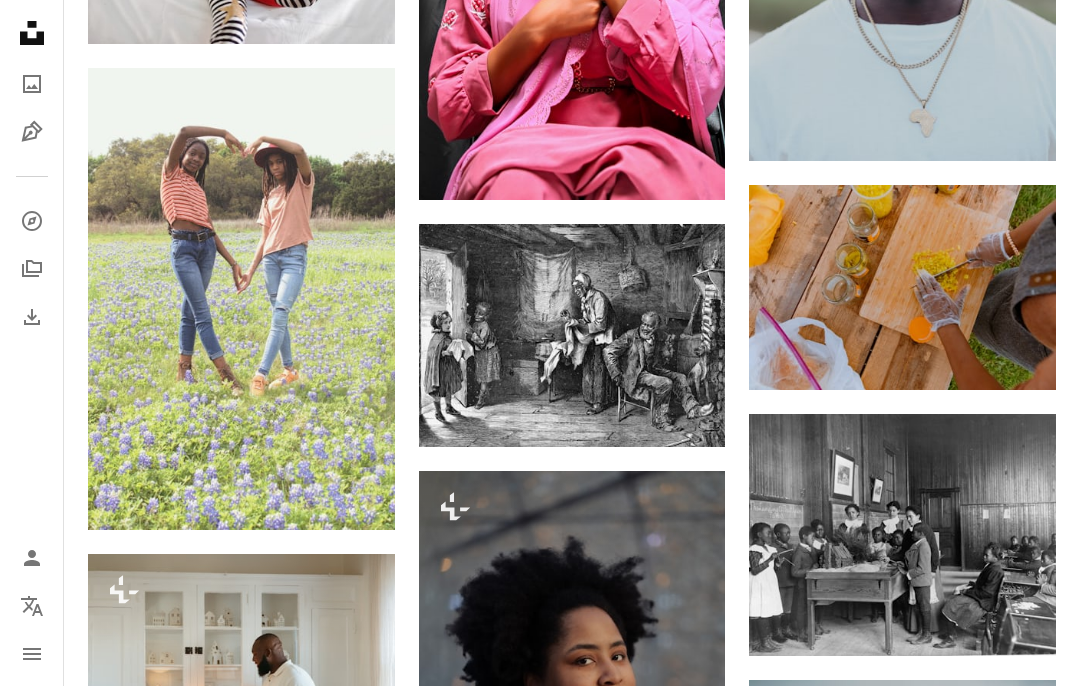 scroll, scrollTop: 64669, scrollLeft: 0, axis: vertical 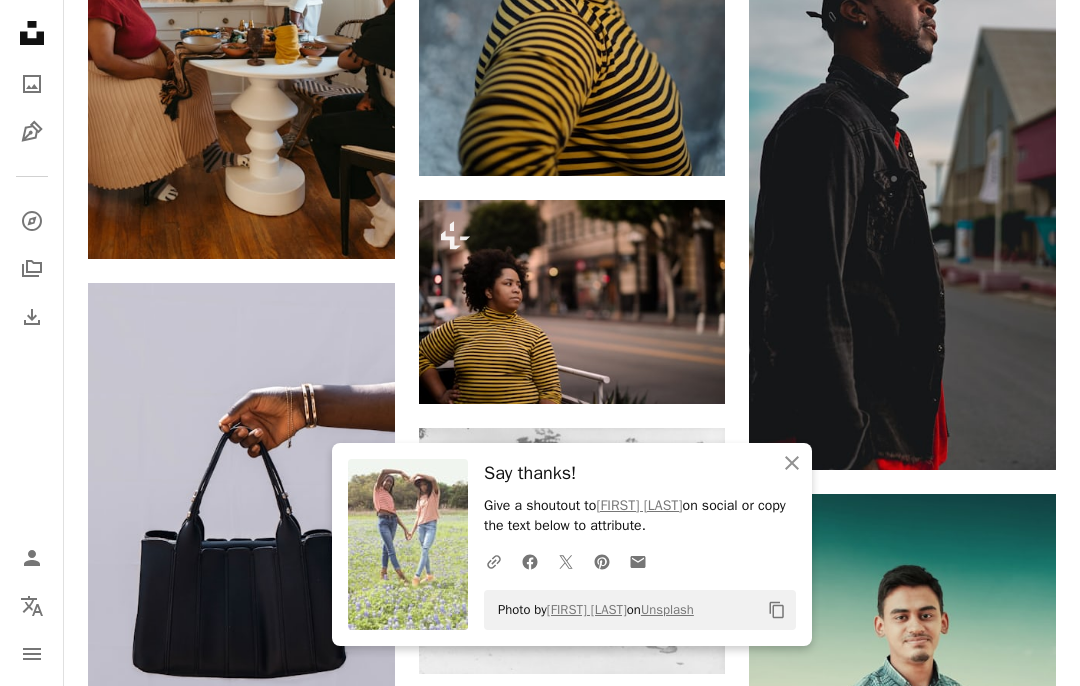 click on "An X shape" 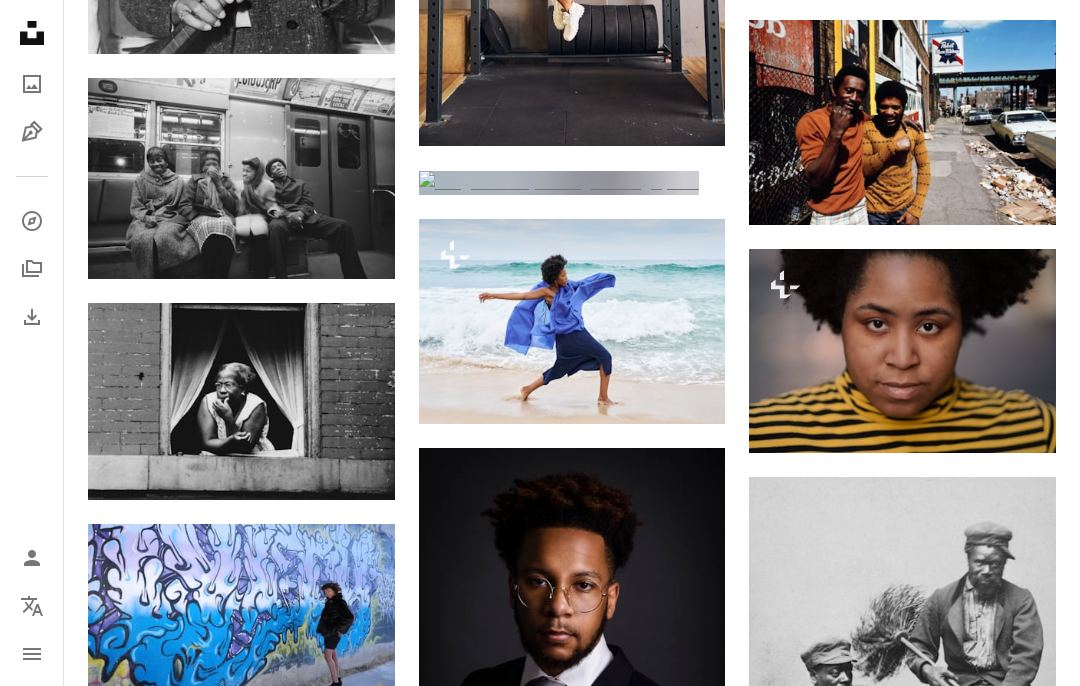 scroll, scrollTop: 69450, scrollLeft: 0, axis: vertical 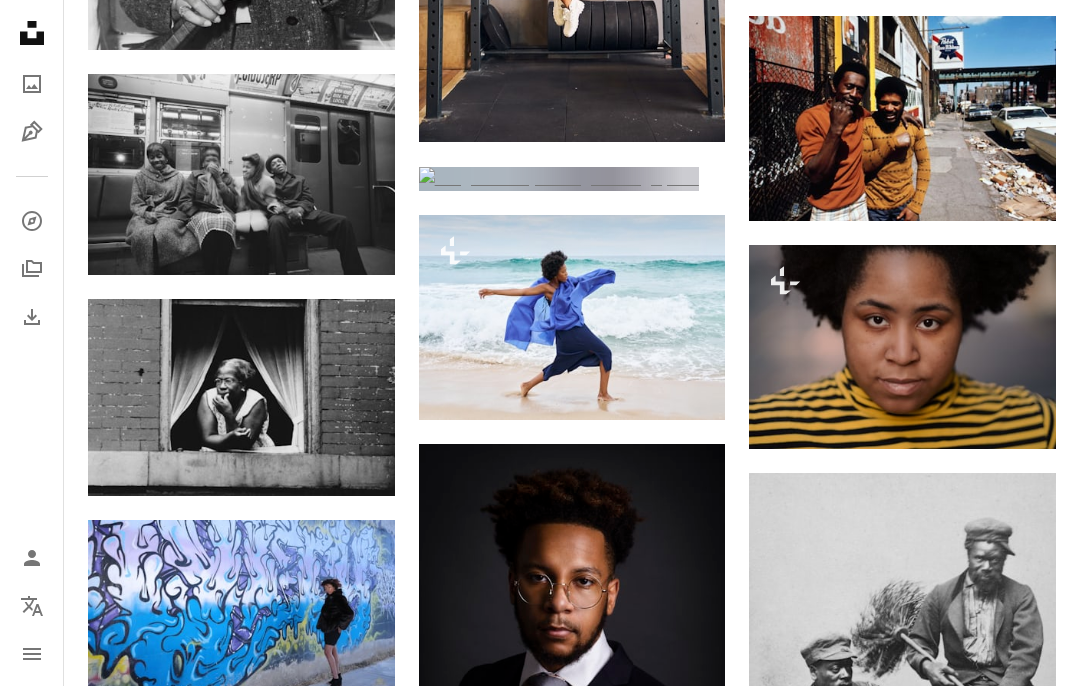 click on "Arrow pointing down" 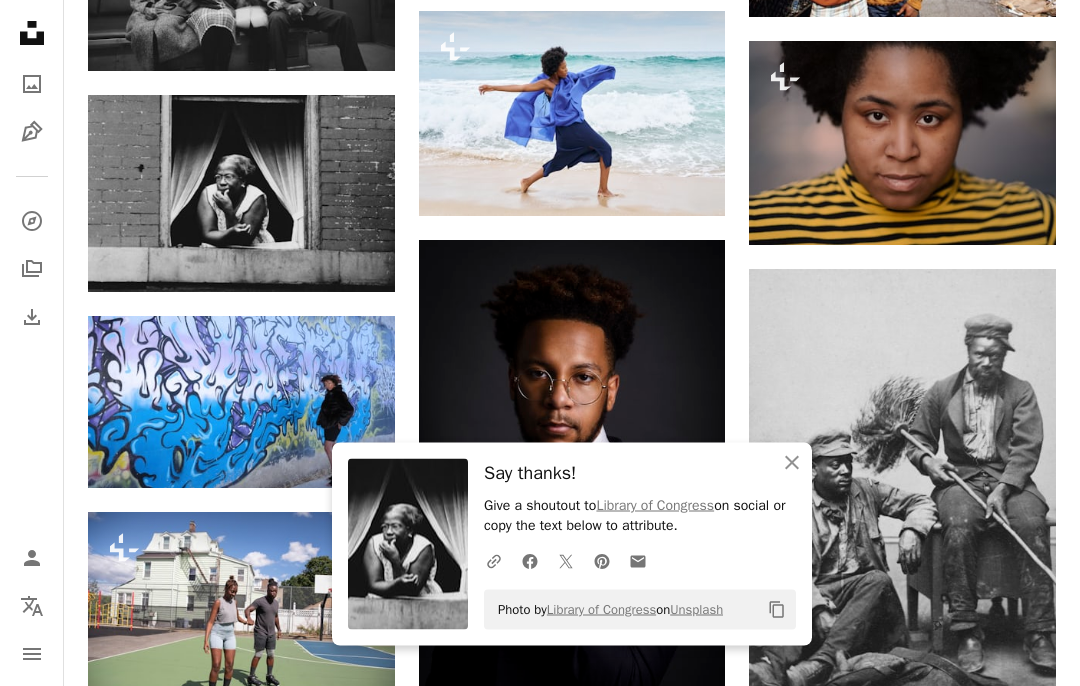 scroll, scrollTop: 69655, scrollLeft: 0, axis: vertical 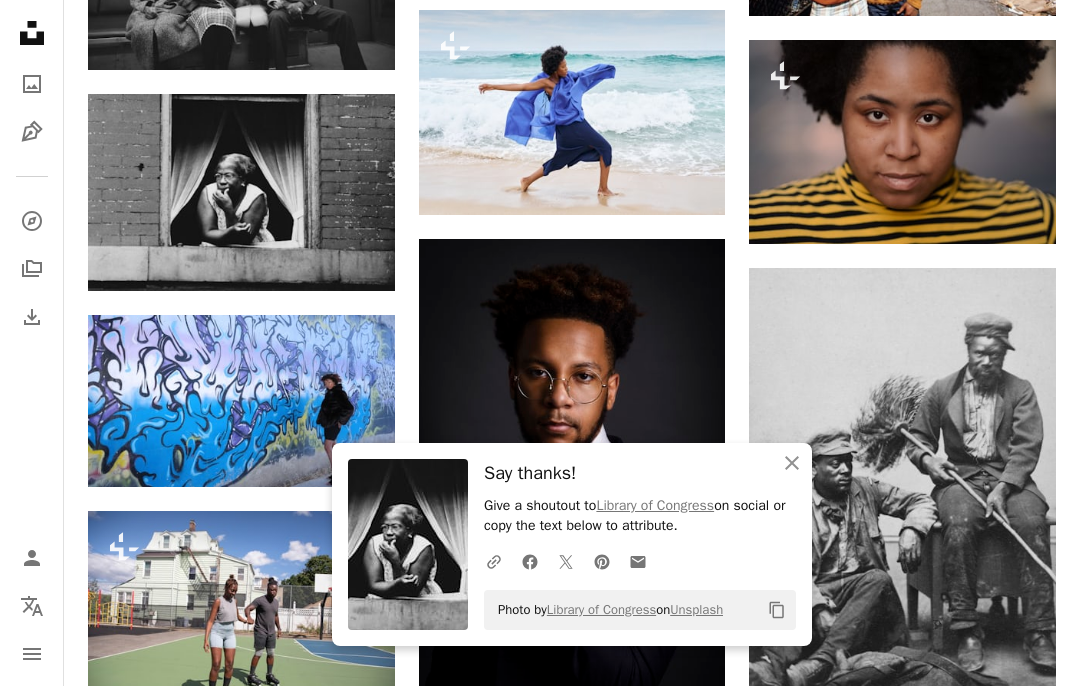 click on "An X shape" 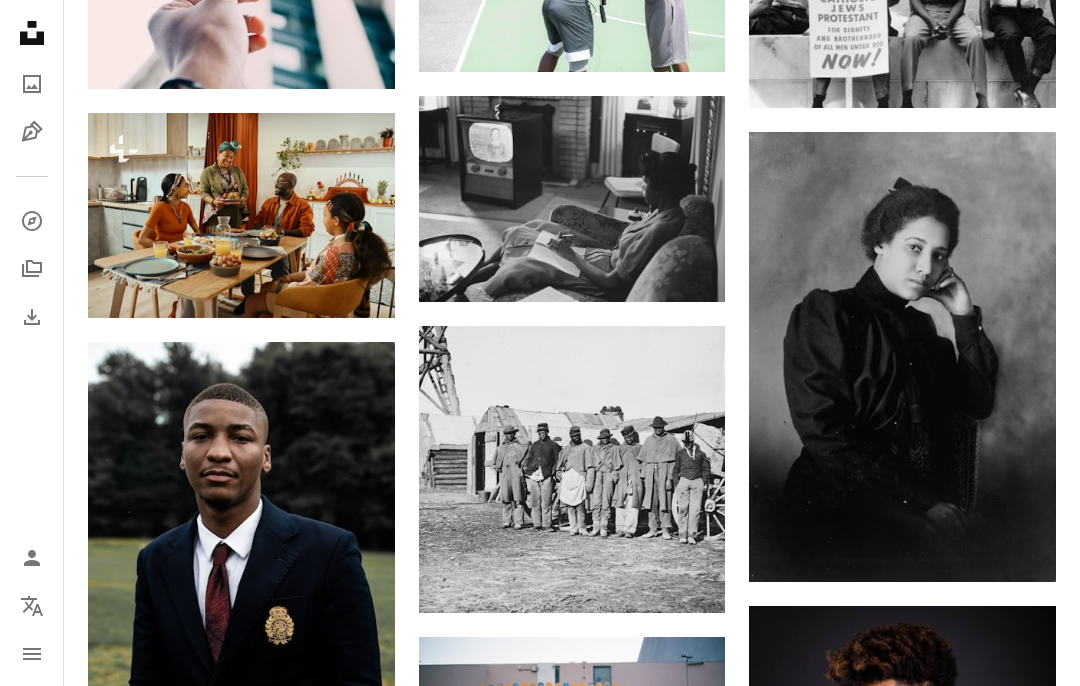 scroll, scrollTop: 70764, scrollLeft: 0, axis: vertical 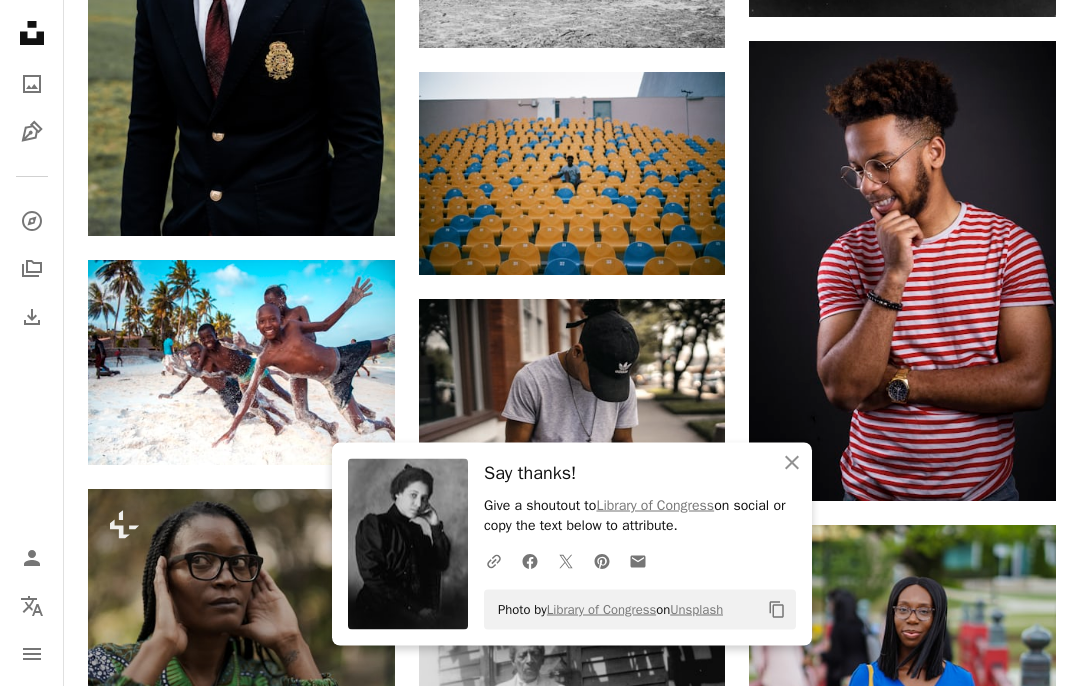 click on "An X shape Close" at bounding box center (792, 463) 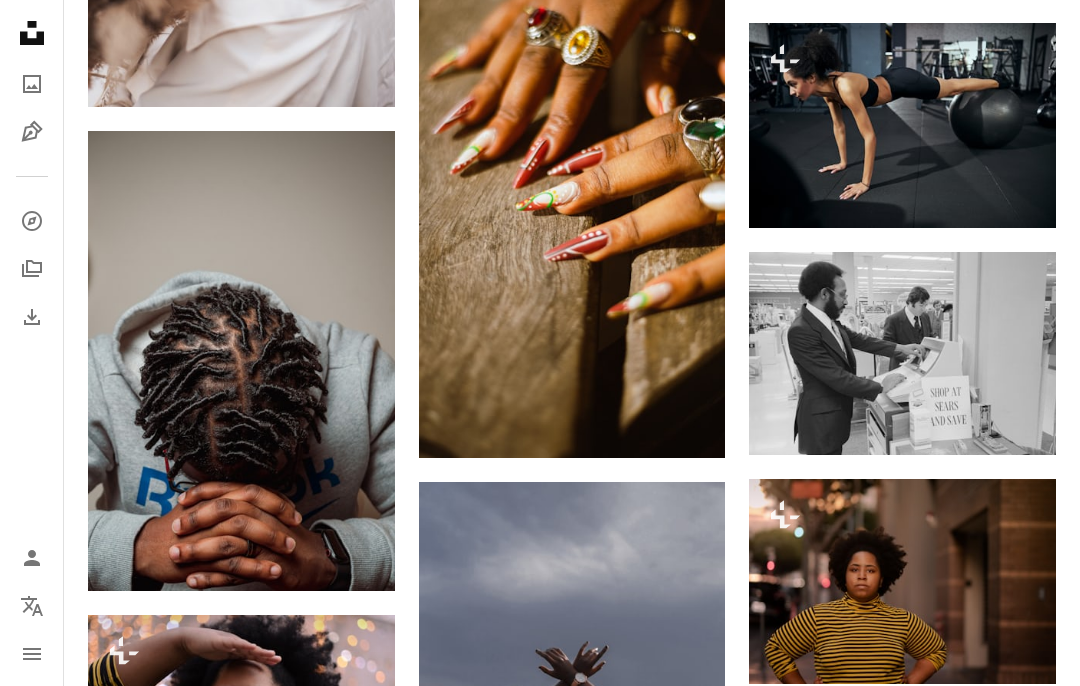 scroll, scrollTop: 72973, scrollLeft: 0, axis: vertical 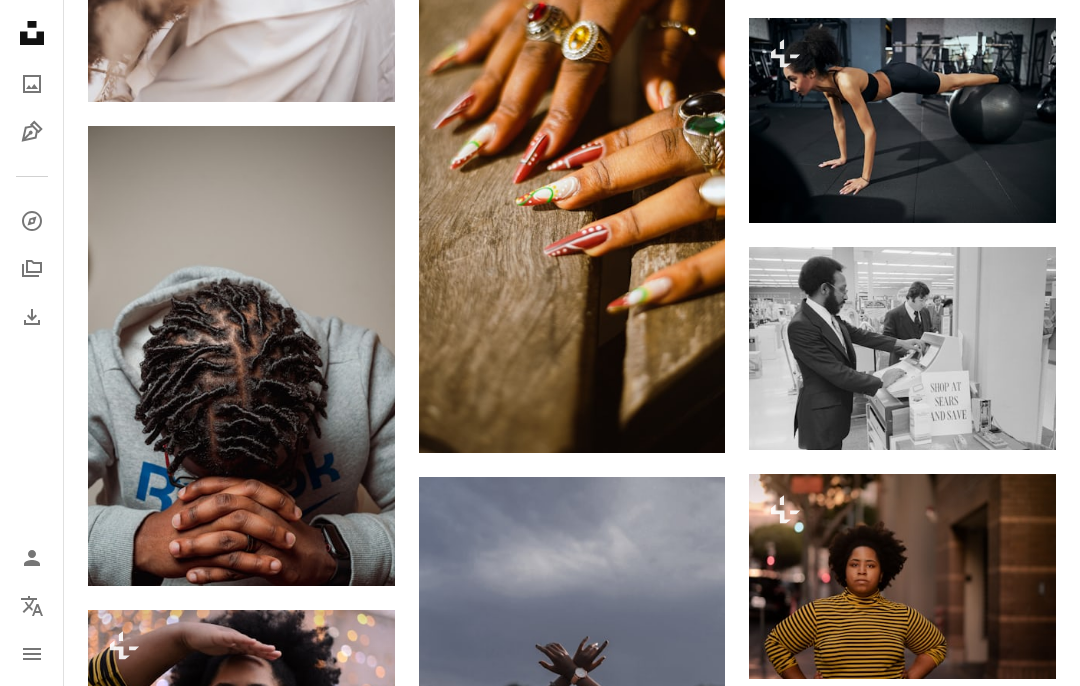 click on "Arrow pointing down" 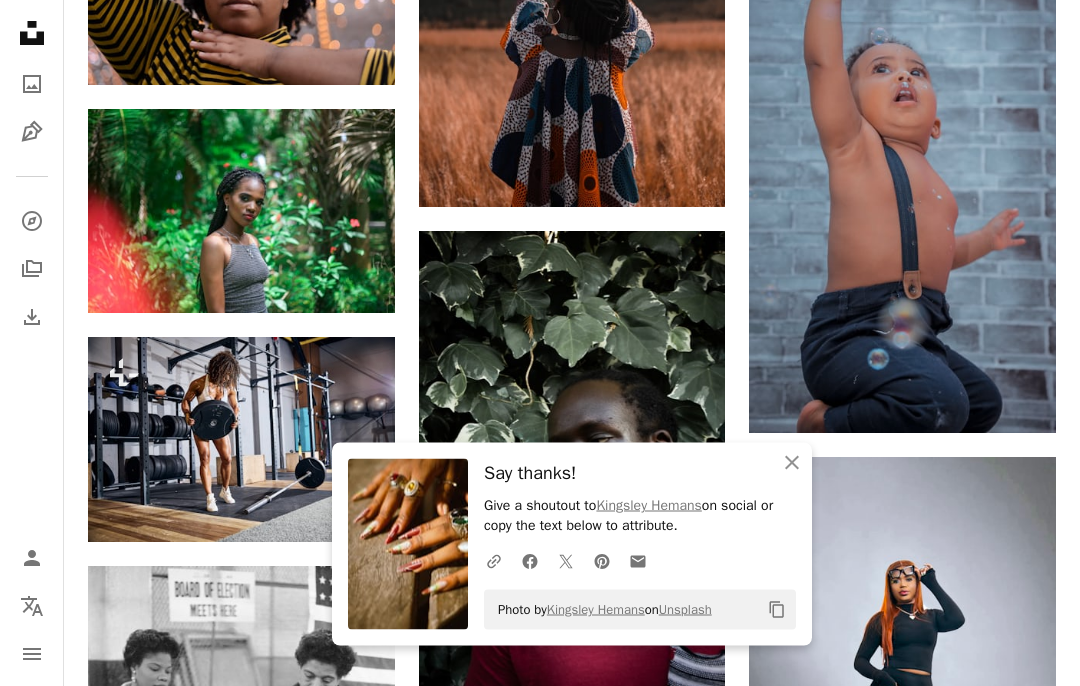 scroll, scrollTop: 73703, scrollLeft: 0, axis: vertical 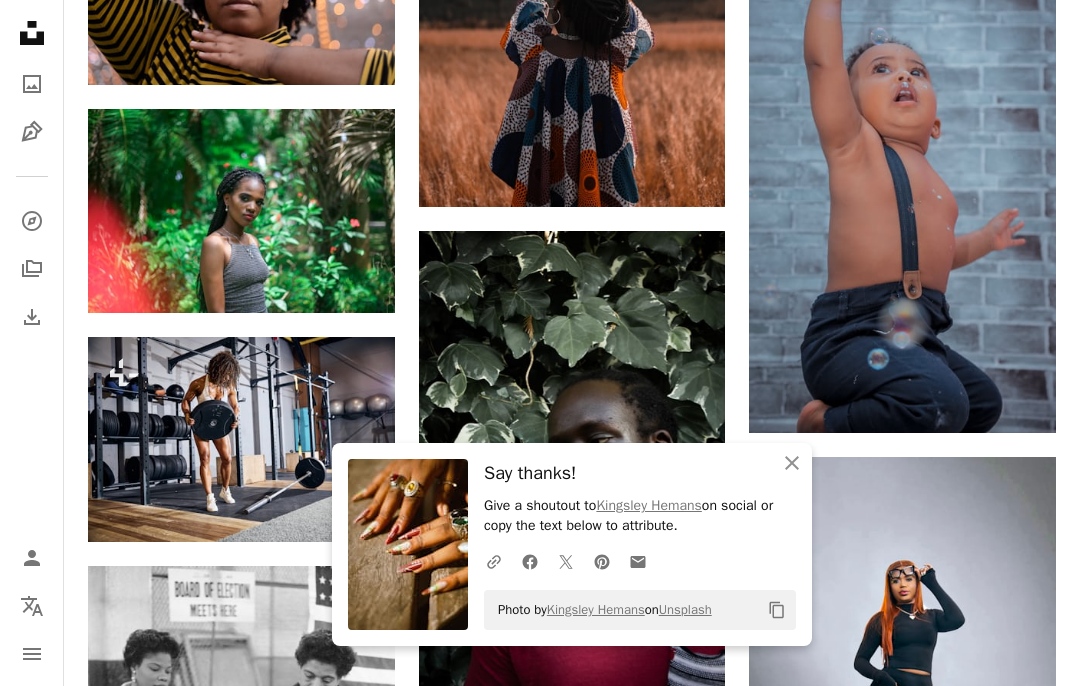 click on "Arrow pointing down" 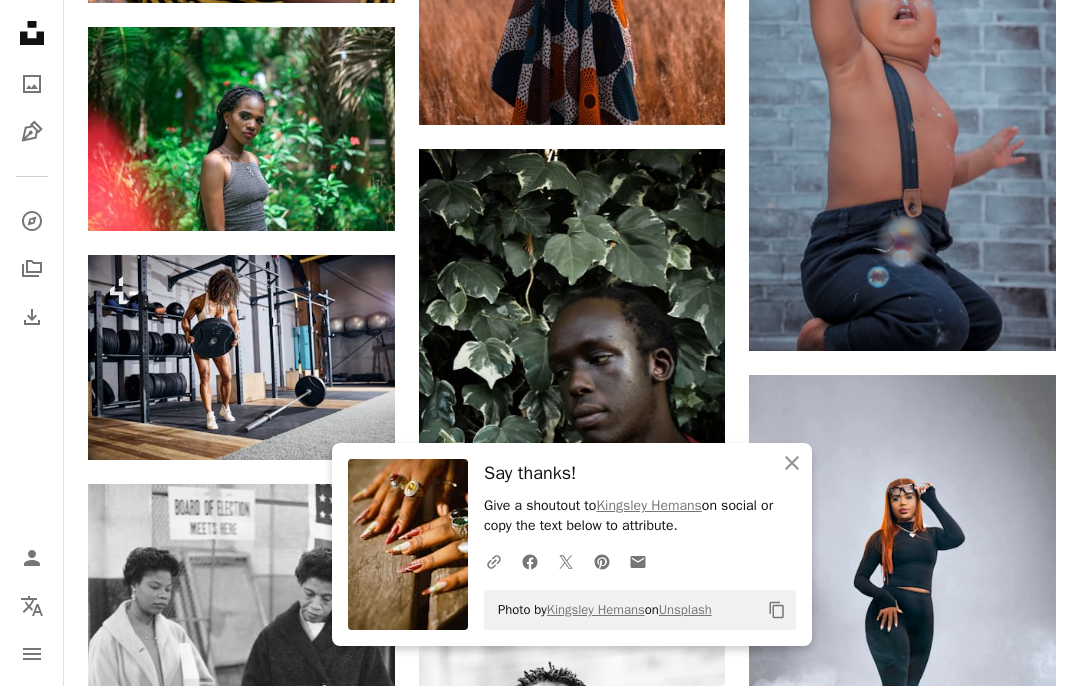 click on "An X shape" 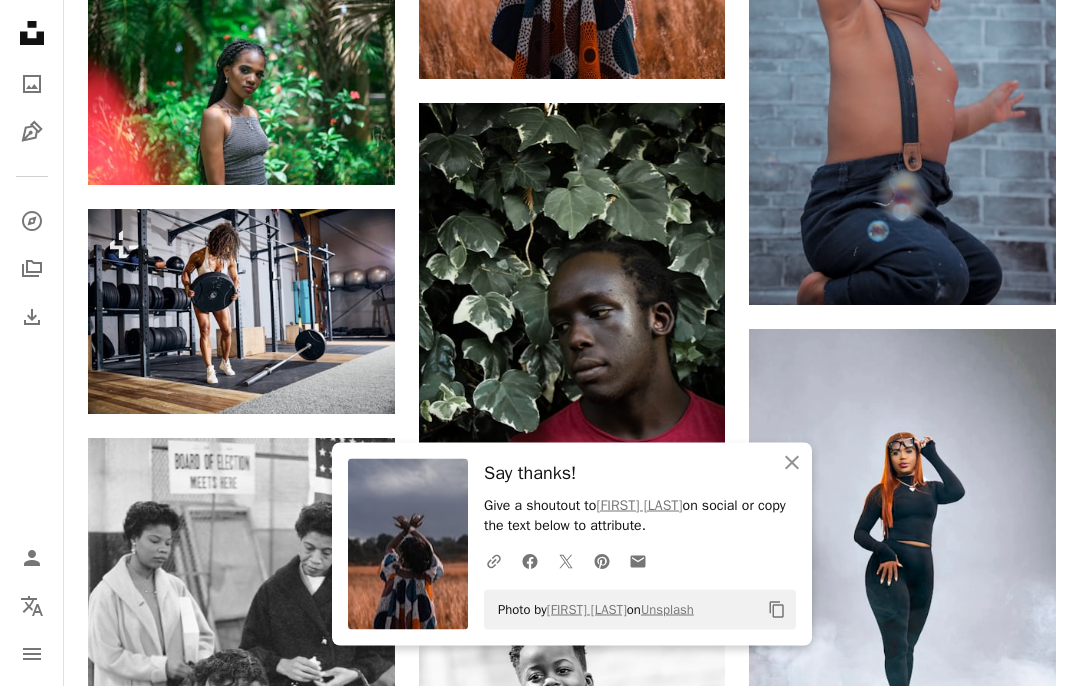 click on "An X shape" 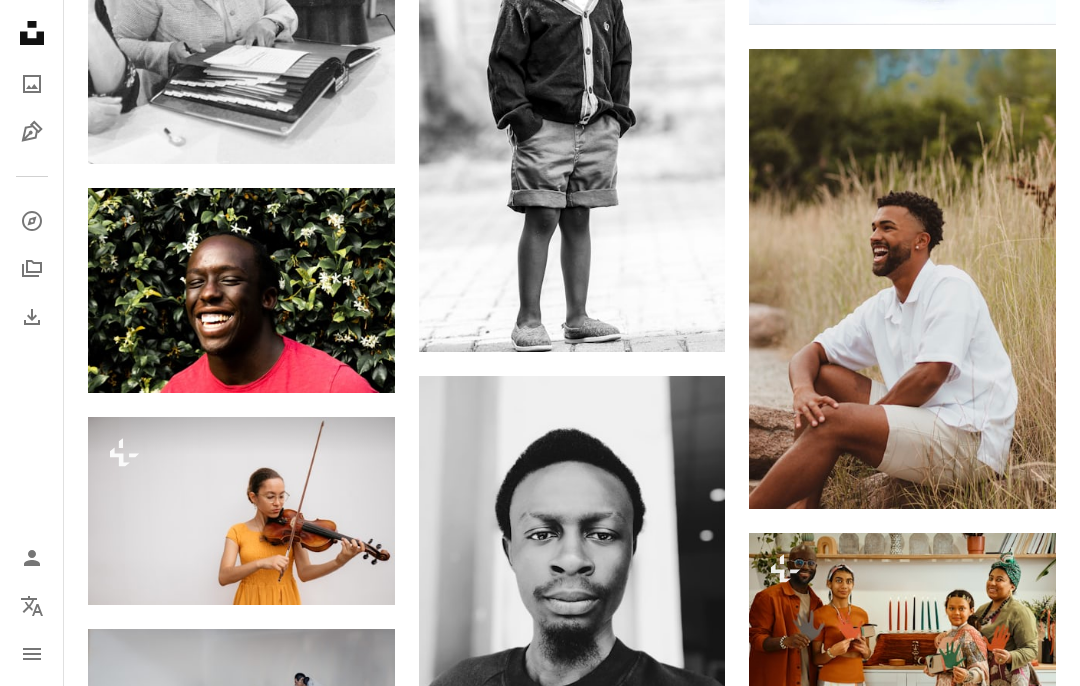 scroll, scrollTop: 74577, scrollLeft: 0, axis: vertical 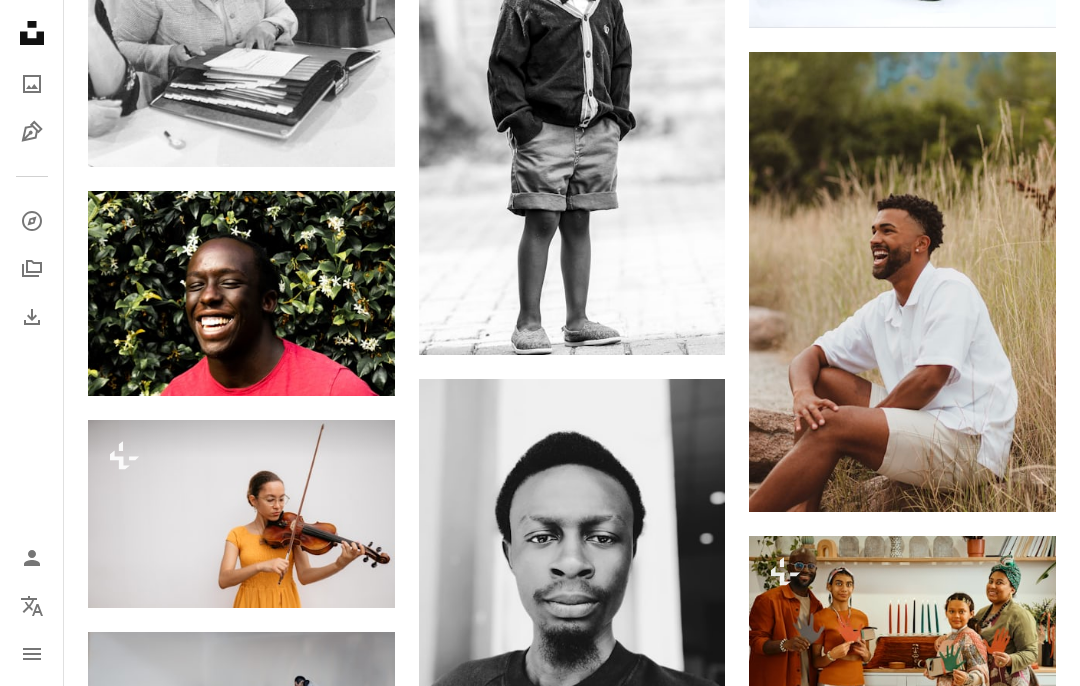 click 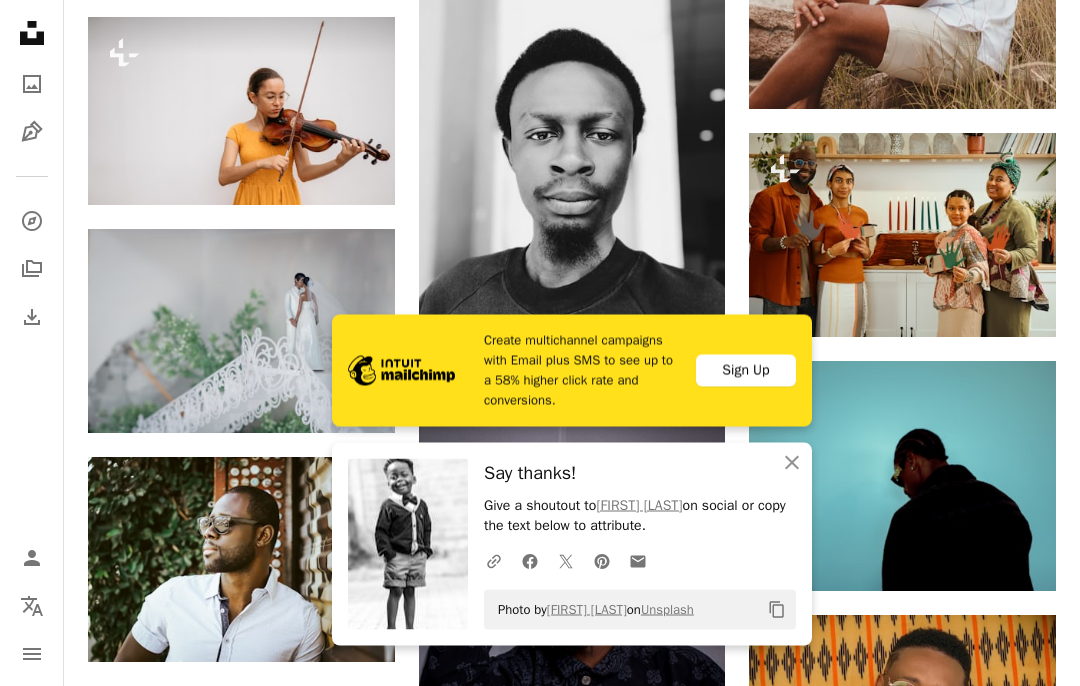 scroll, scrollTop: 74982, scrollLeft: 0, axis: vertical 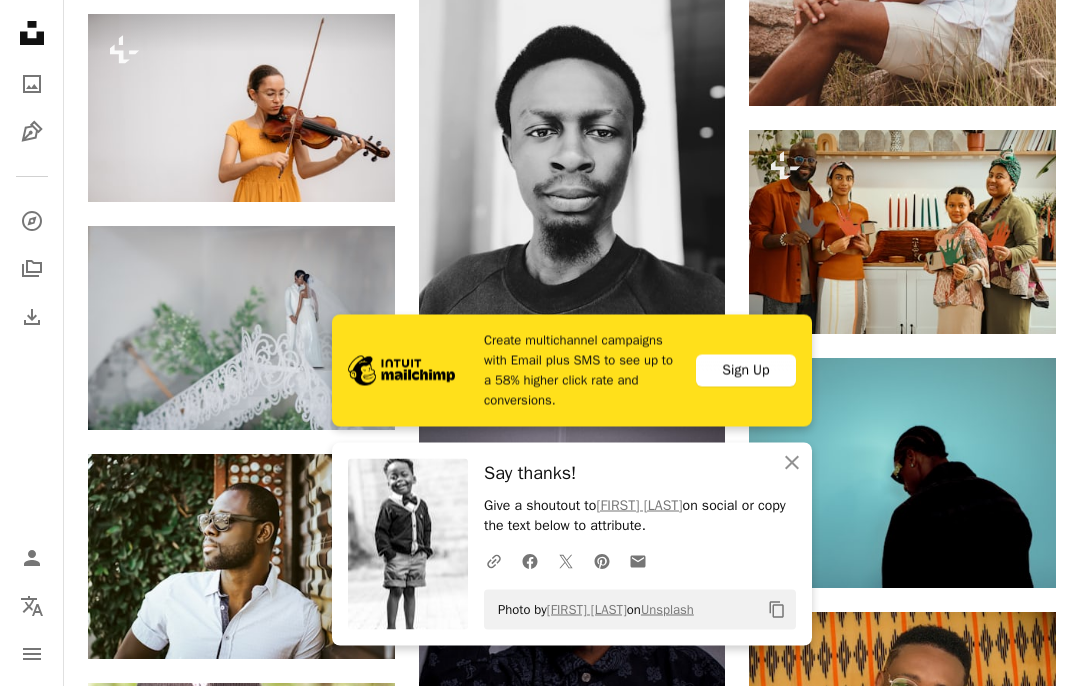 click on "An X shape" 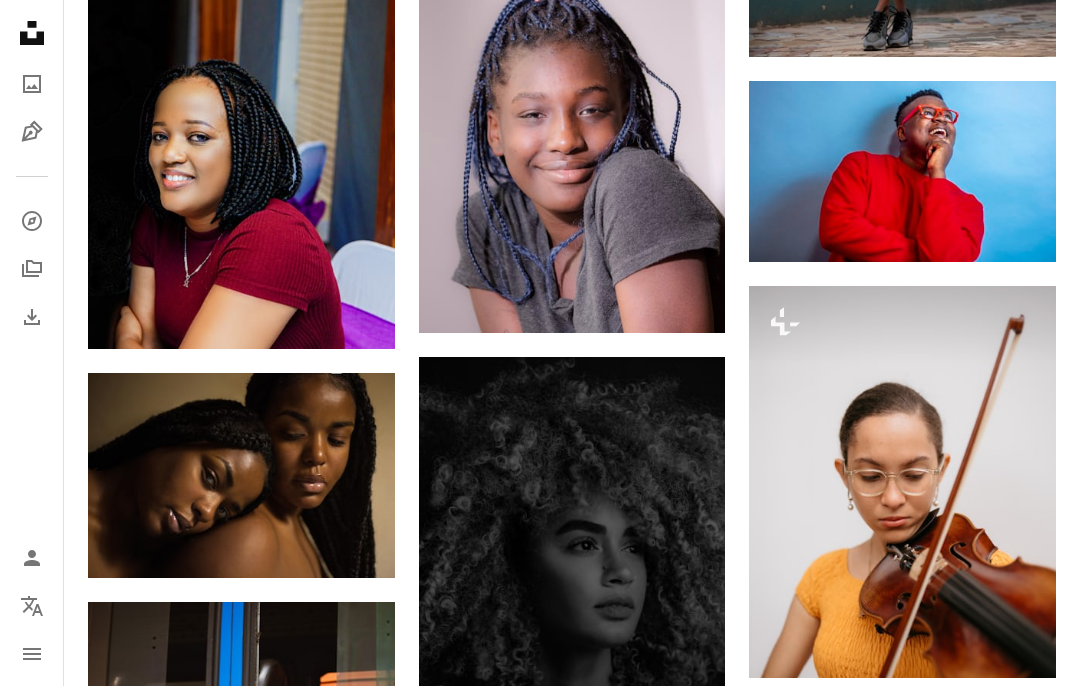 scroll, scrollTop: 80152, scrollLeft: 0, axis: vertical 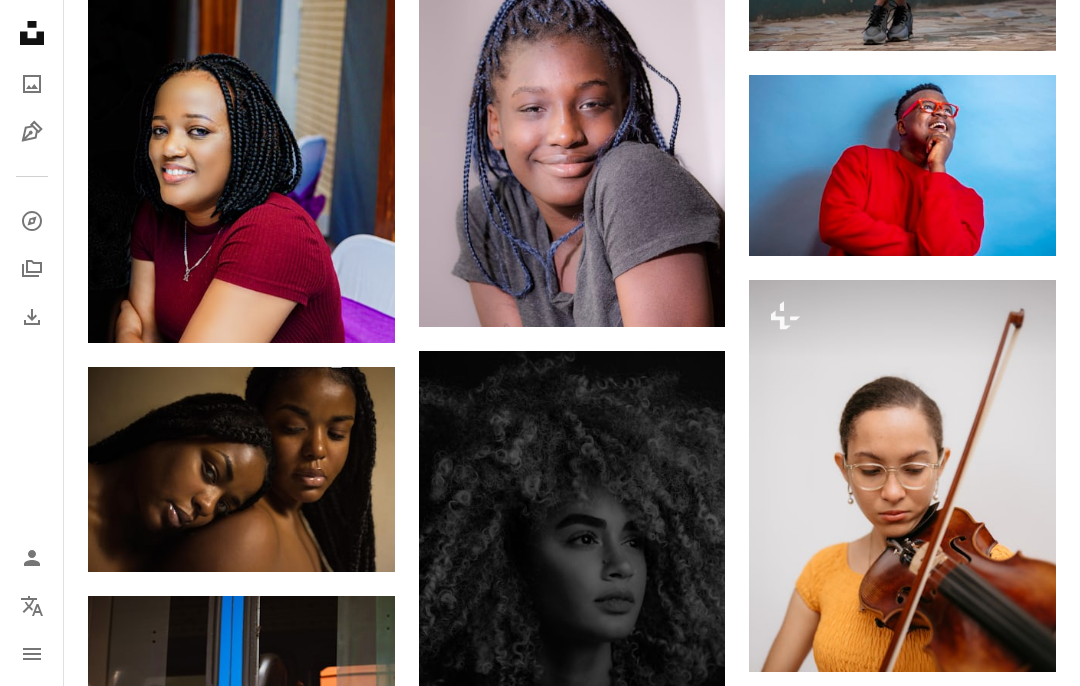 click on "Arrow pointing down" 